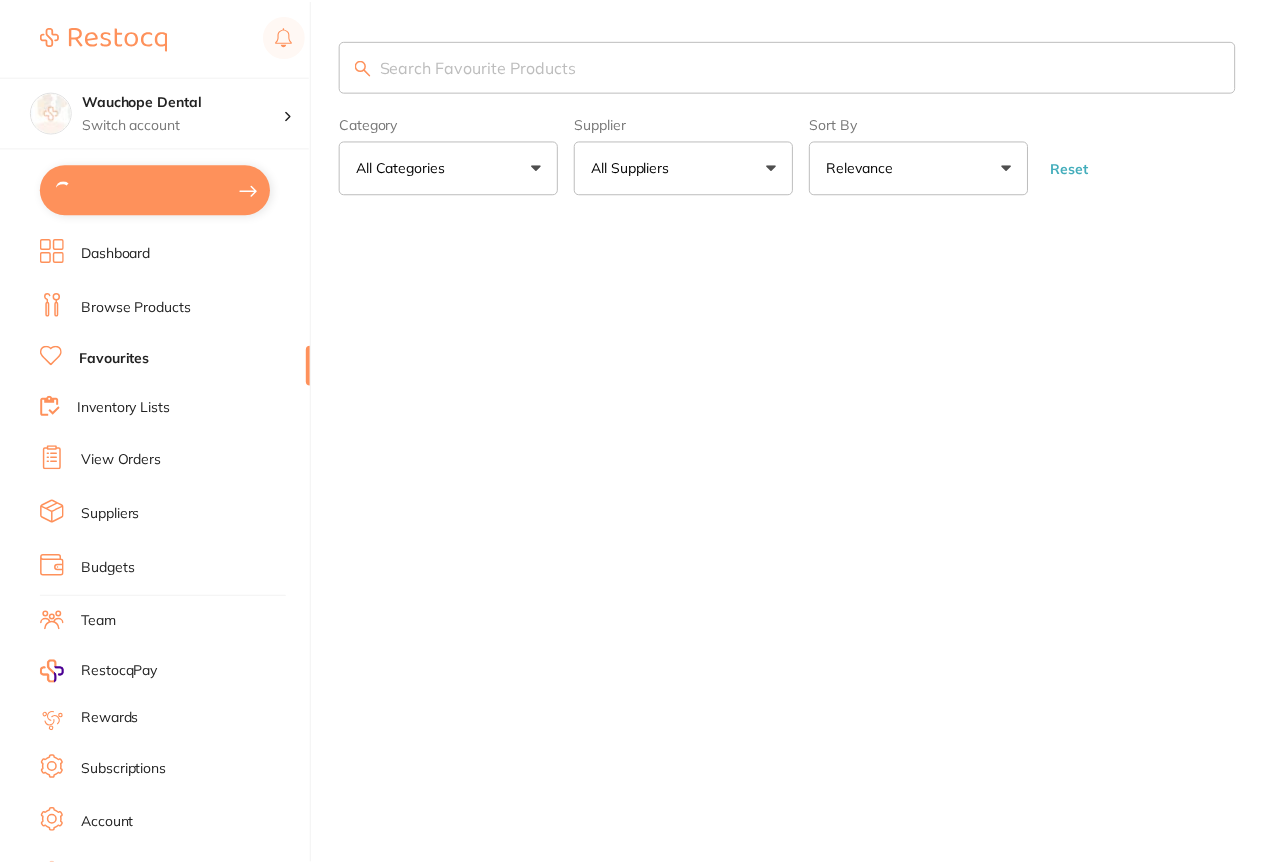 scroll, scrollTop: 0, scrollLeft: 0, axis: both 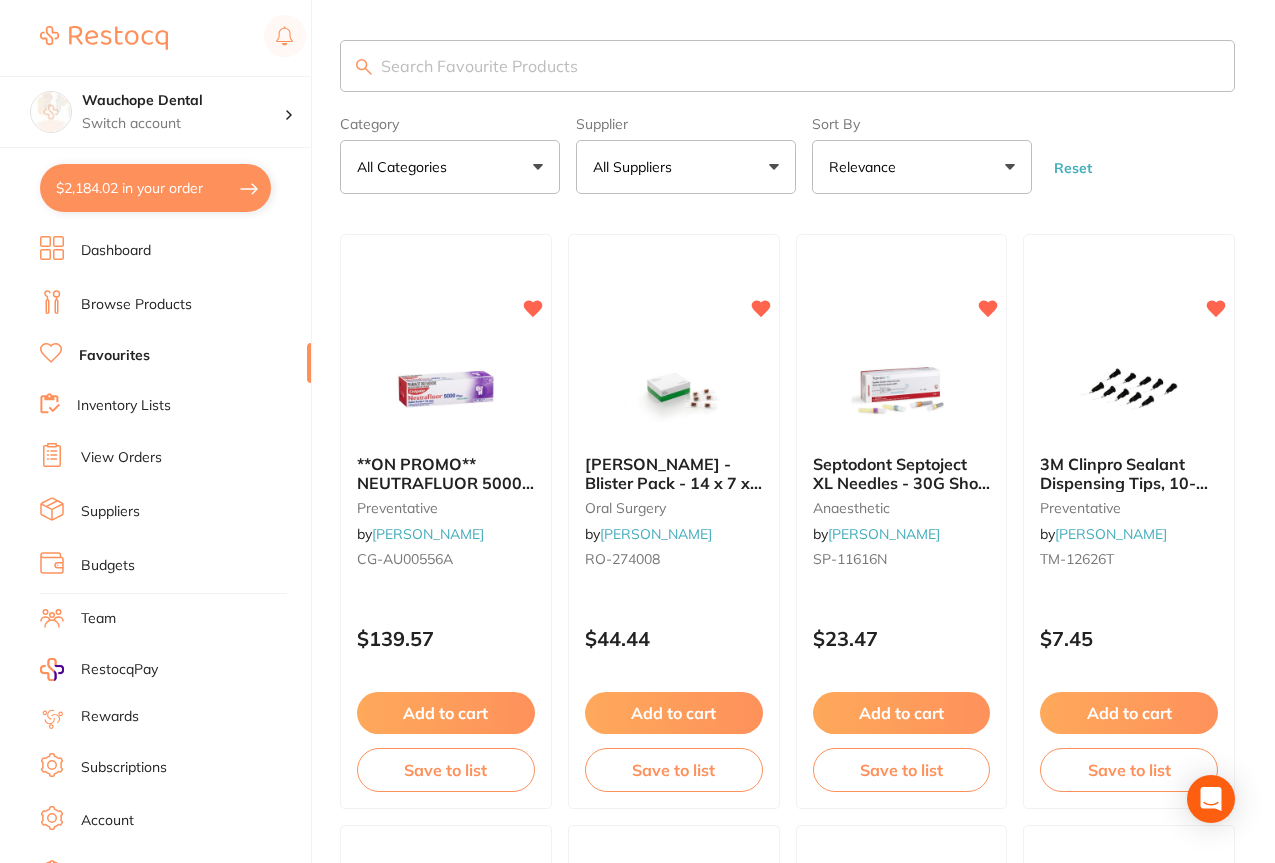 click at bounding box center [787, 66] 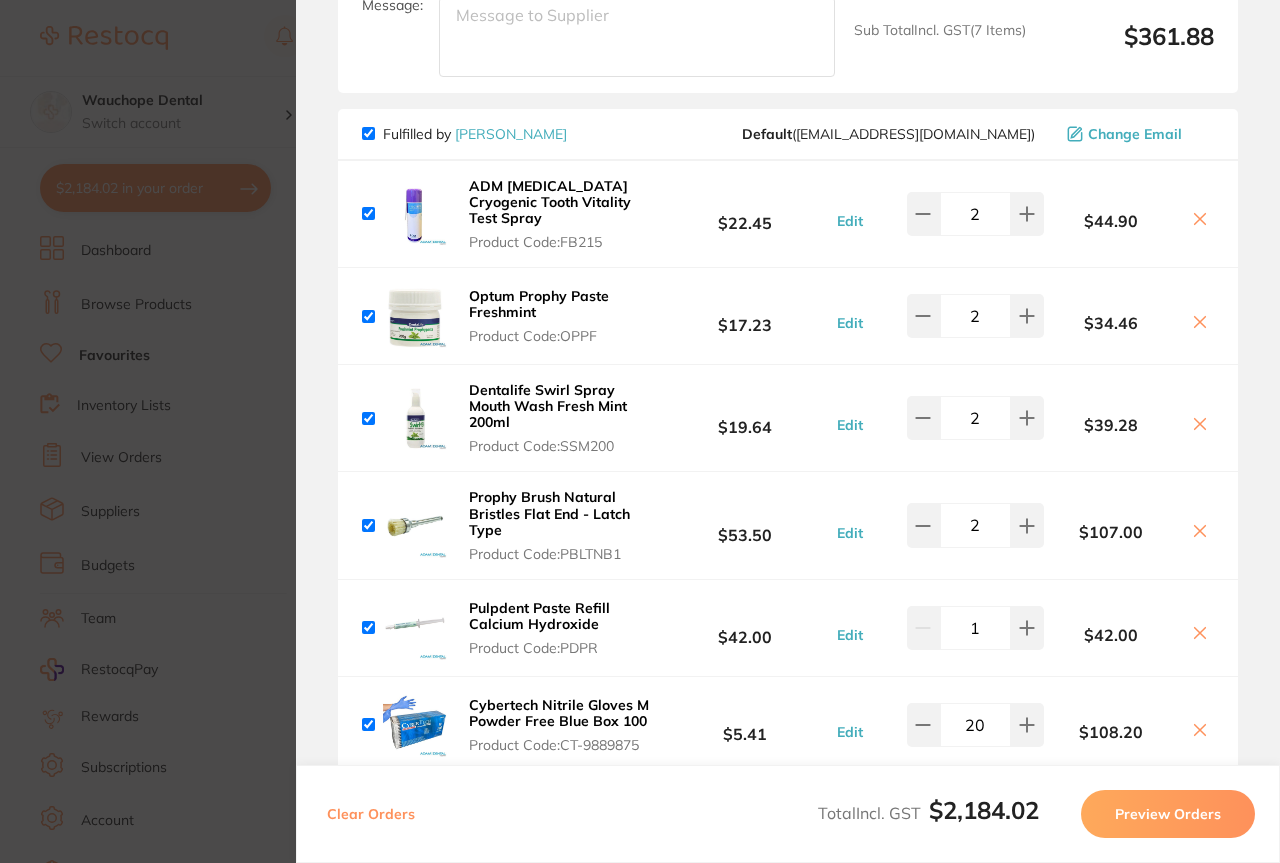 scroll, scrollTop: 1603, scrollLeft: 0, axis: vertical 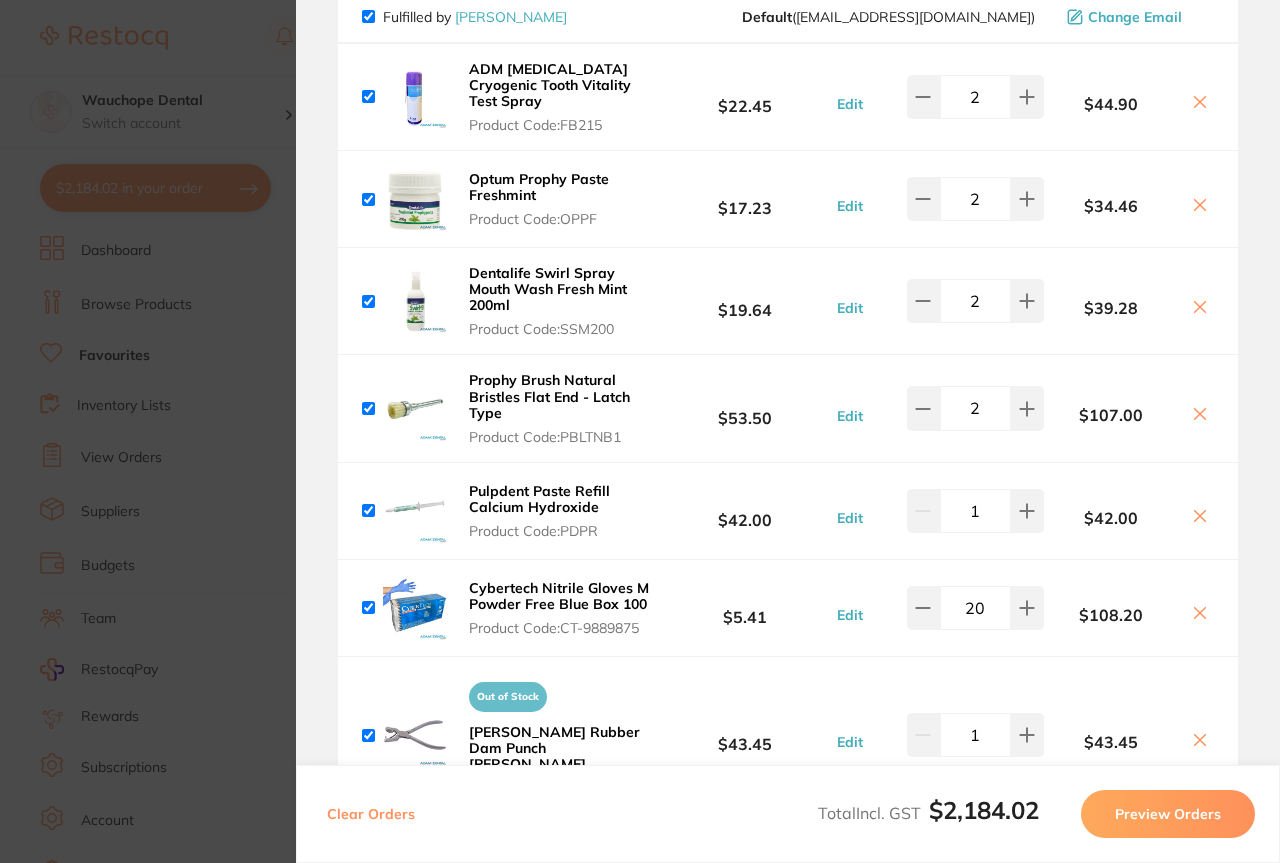 click on "Update RRP Set your pre negotiated price for this item. Item Agreed RRP (excl. GST) --   Update as new default RRP Update RRP Review Orders Your orders are being processed and we will notify you once we have placed the orders. You may close this window Back to Preview Orders [DATE] 8:35 Dentsply Sirona # 87320 Independent Dental # 86437 [PERSON_NAME] # 79938 Orien dental # 87963 Ivoclar Vivadent # 81621 [PERSON_NAME] Dental # 85638 Deliver To [PERSON_NAME] ( Wauchope Dental ) [STREET_ADDRESS] 0265860007 [EMAIL_ADDRESS][DOMAIN_NAME] Select All Price Quantity Total This order will be synced to the     Dentsply Sirona     website Default ( [EMAIL_ADDRESS][DOMAIN_NAME] ) Change Email   Dentatec 1000ml   Product Code:  5809640     $161.89     1         $161.89   Dentatec 1000ml   Product Code:  5809640     $161.89     1         Freight charges may be waived depending on the customer's tier level. Recipient: Default ( [EMAIL_ADDRESS][DOMAIN_NAME] ) Message: 10.0 % GST Incl. $16.19 Sub Total  ( 1" at bounding box center (640, 431) 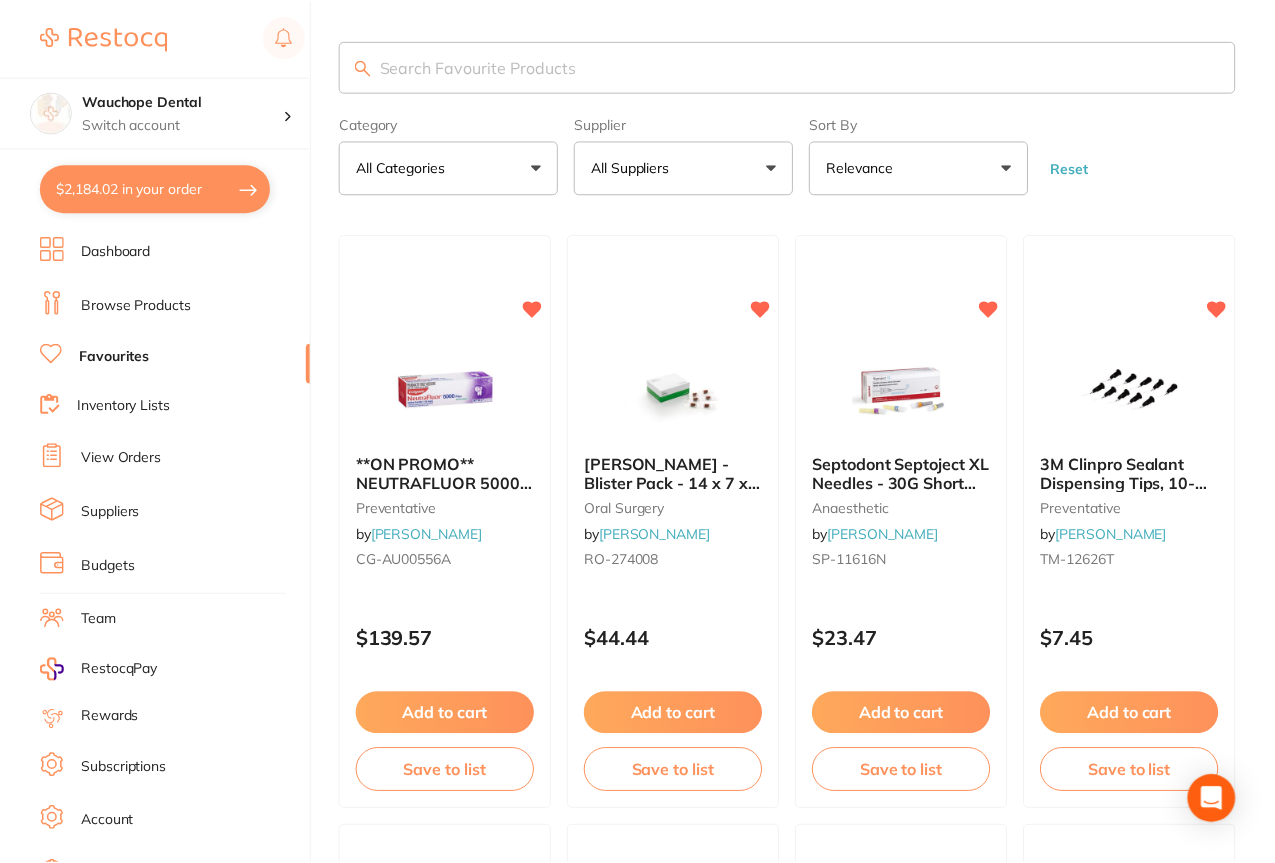 scroll, scrollTop: 2, scrollLeft: 0, axis: vertical 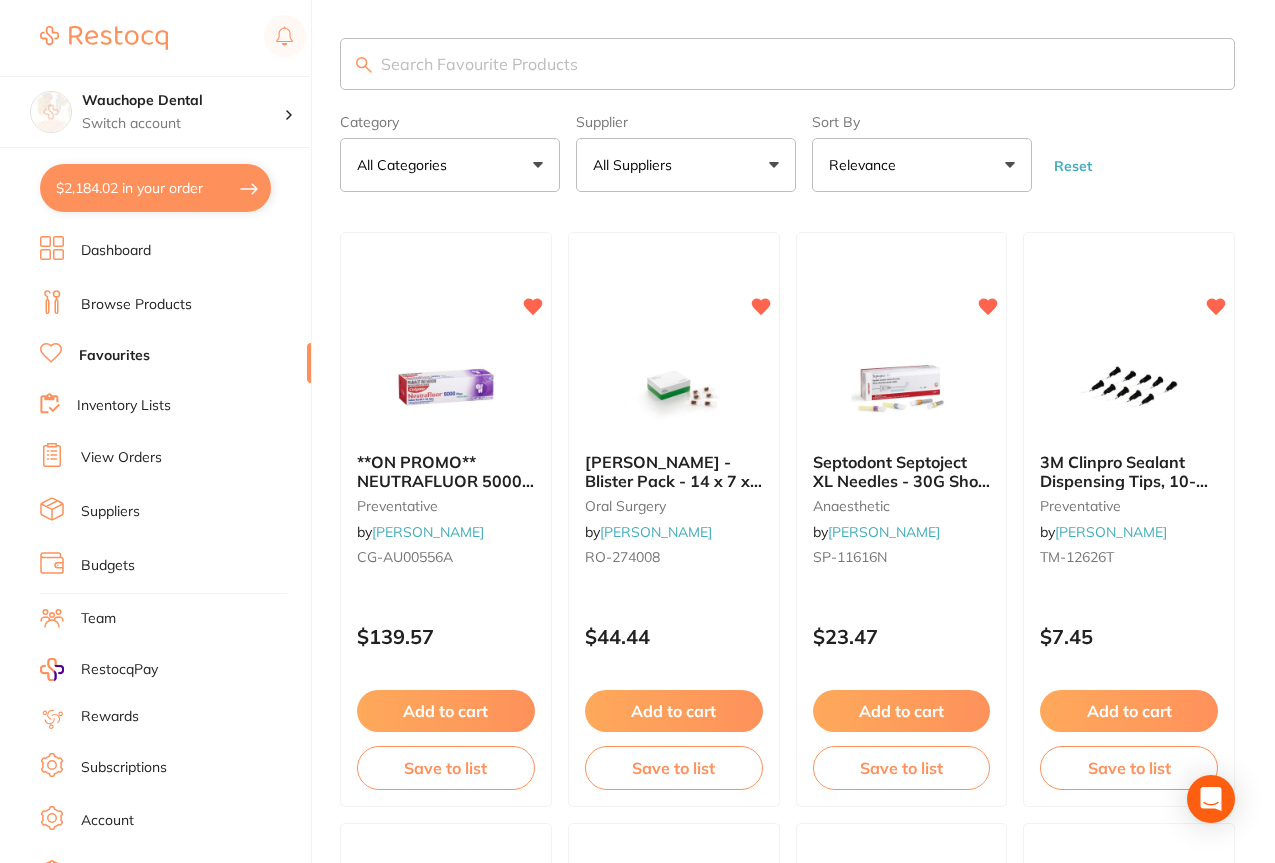 click at bounding box center [787, 64] 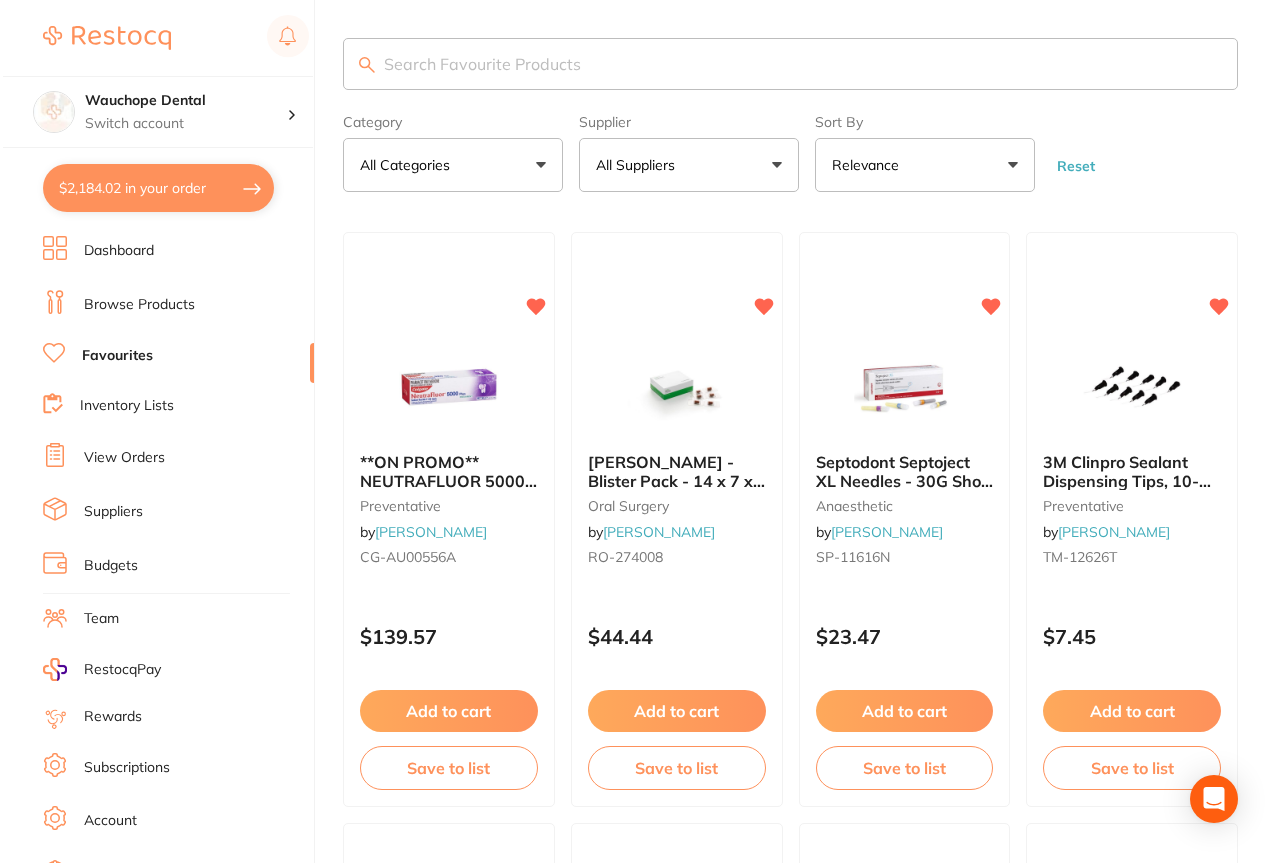scroll, scrollTop: 0, scrollLeft: 0, axis: both 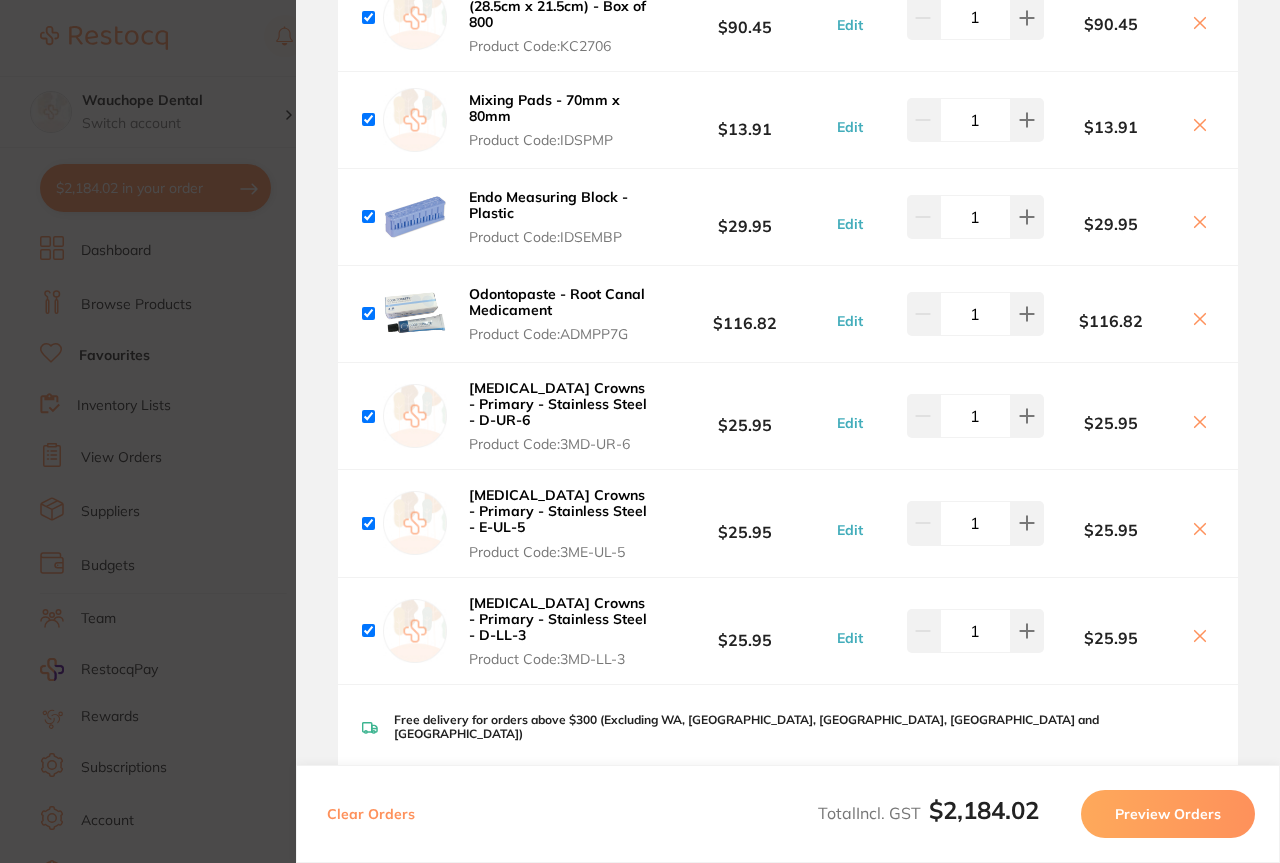 click on "Update RRP Set your pre negotiated price for this item. Item Agreed RRP (excl. GST) --   Update as new default RRP Update RRP Review Orders Your orders are being processed and we will notify you once we have placed the orders. You may close this window Back to Preview Orders [DATE] 8:40 Dentsply Sirona # 87320 Independent Dental # 86437 [PERSON_NAME] # 79938 Orien dental # 87963 Ivoclar Vivadent # 81621 [PERSON_NAME] Dental # 85638 Deliver To [PERSON_NAME] ( Wauchope Dental ) [STREET_ADDRESS] 0265860007 [EMAIL_ADDRESS][DOMAIN_NAME] Select All Price Quantity Total This order will be synced to the     Dentsply Sirona     website Default ( [EMAIL_ADDRESS][DOMAIN_NAME] ) Change Email   Dentatec 1000ml   Product Code:  5809640     $161.89     1         $161.89   Dentatec 1000ml   Product Code:  5809640     $161.89     1         Freight charges may be waived depending on the customer's tier level. Recipient: Default ( [EMAIL_ADDRESS][DOMAIN_NAME] ) Message: 10.0 % GST Incl. $16.19 Sub Total  ( 1" at bounding box center [640, 431] 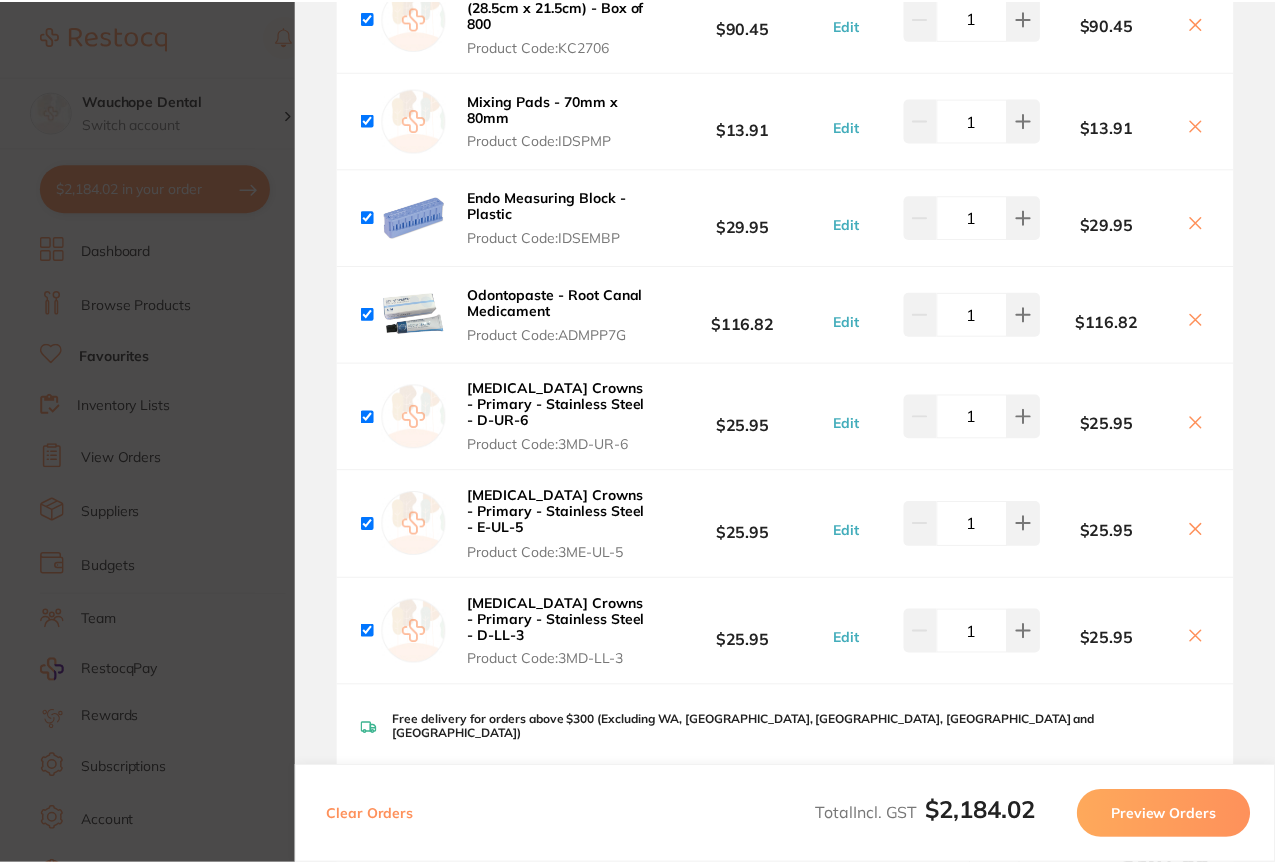 scroll, scrollTop: 2, scrollLeft: 0, axis: vertical 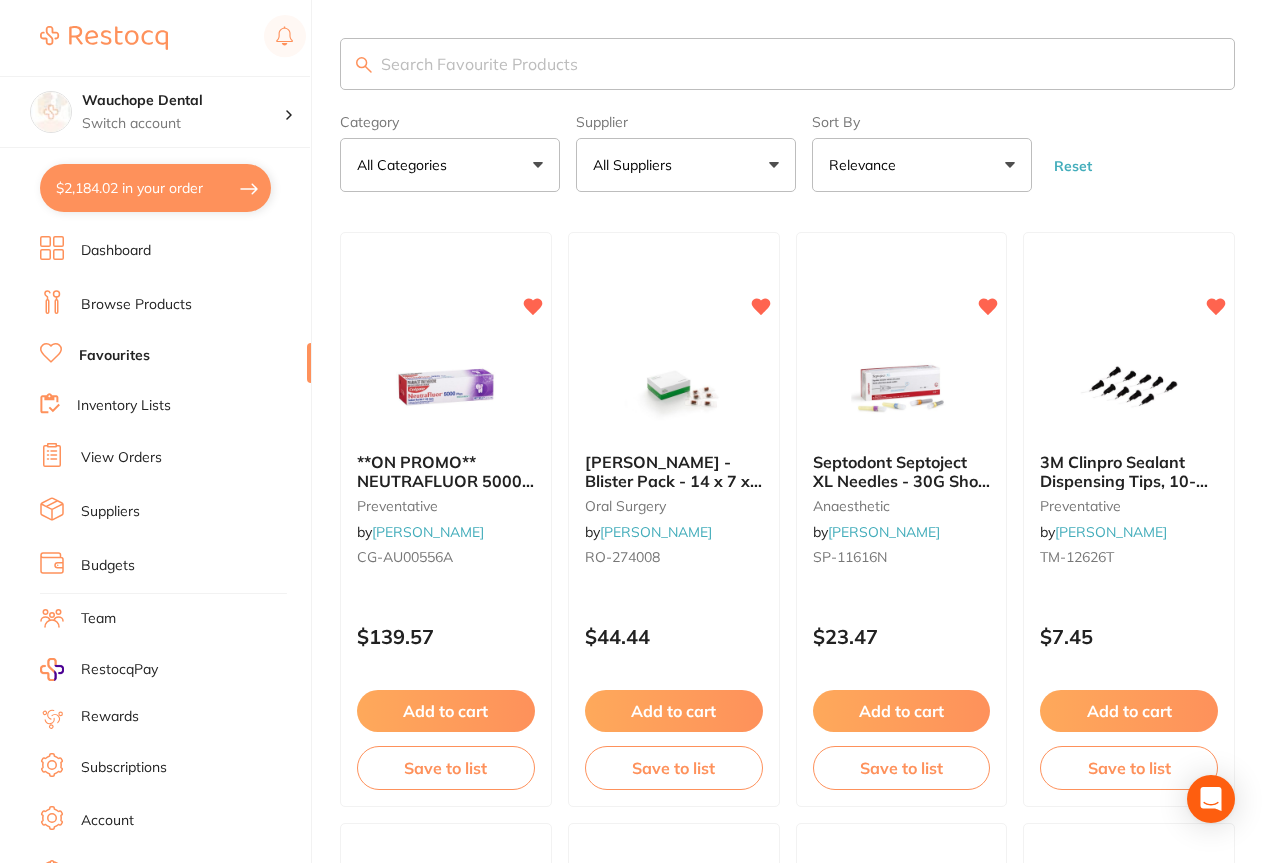 click at bounding box center [787, 64] 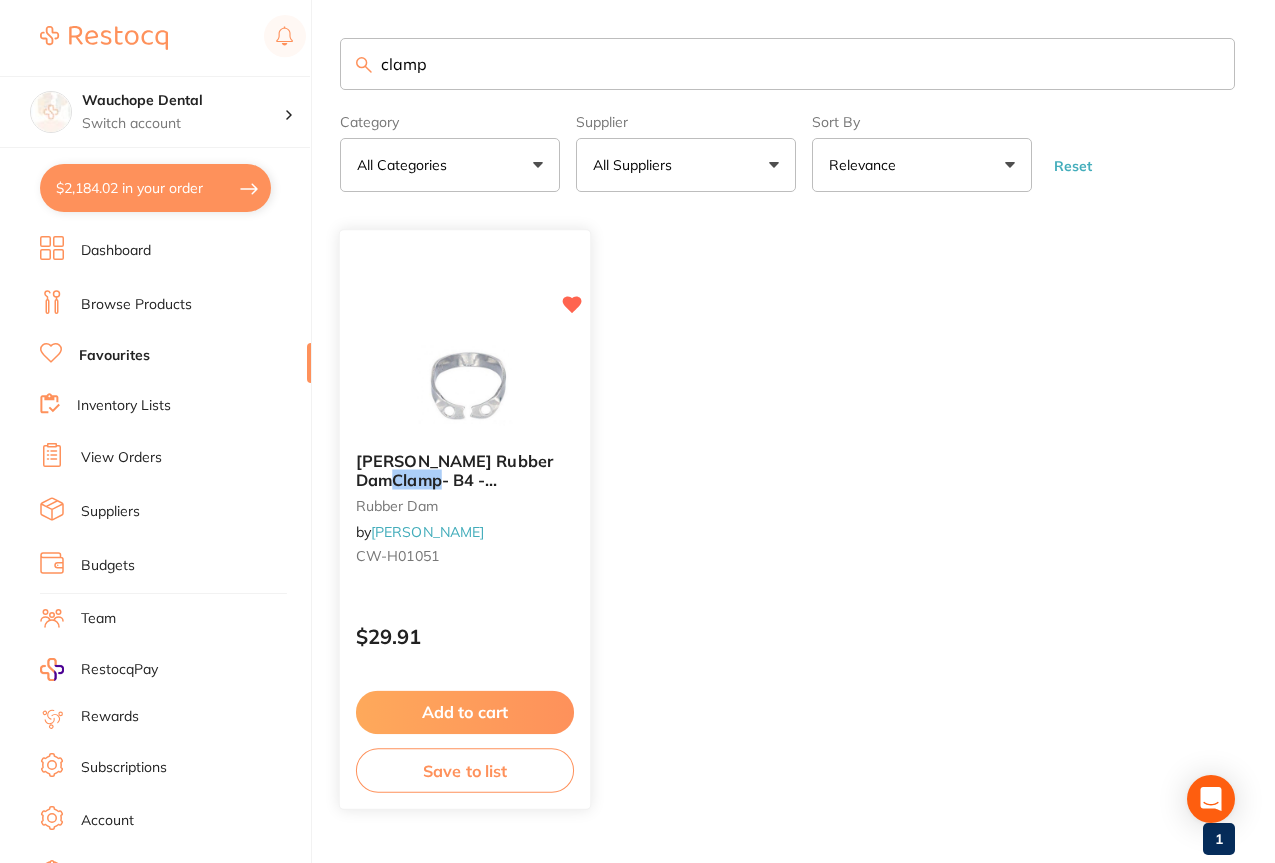 type on "clamp" 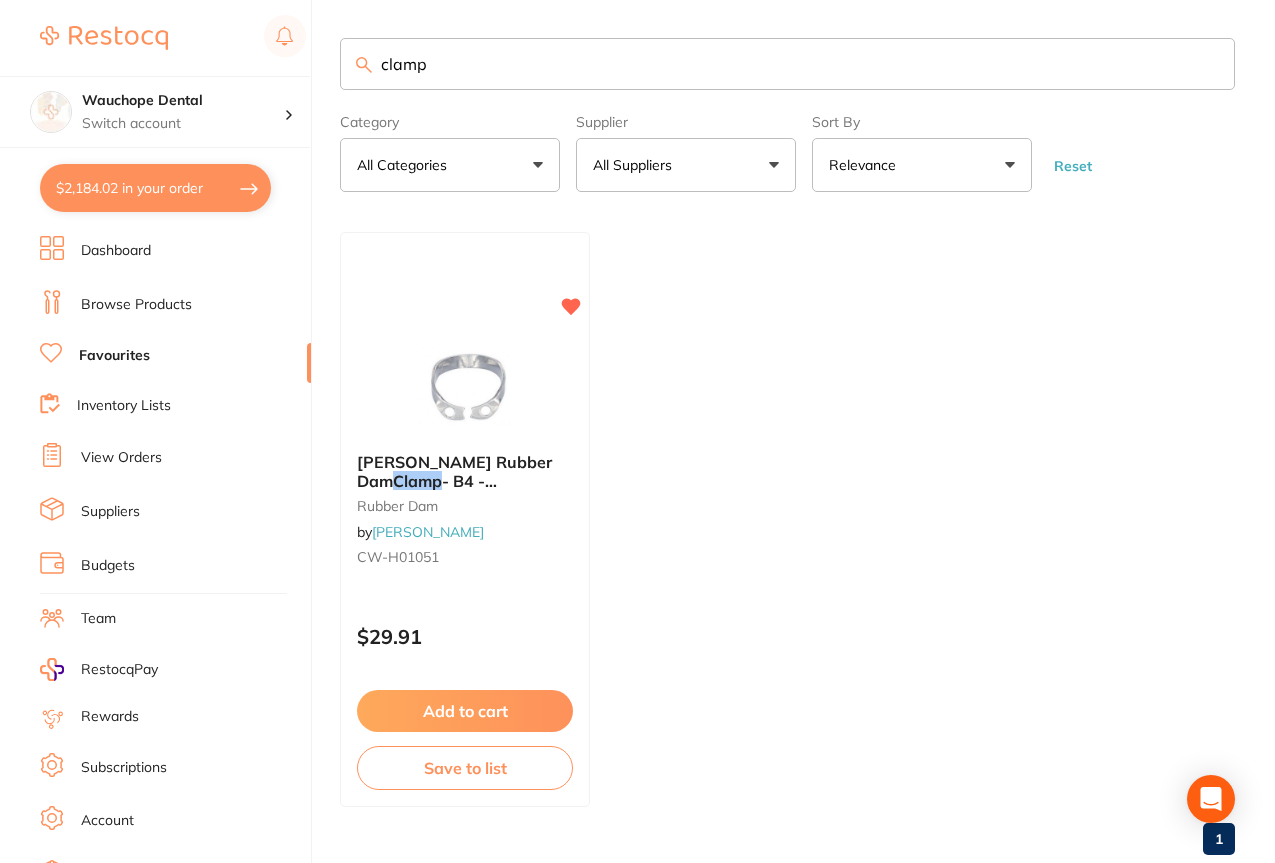 click on "Browse Products" at bounding box center (175, 305) 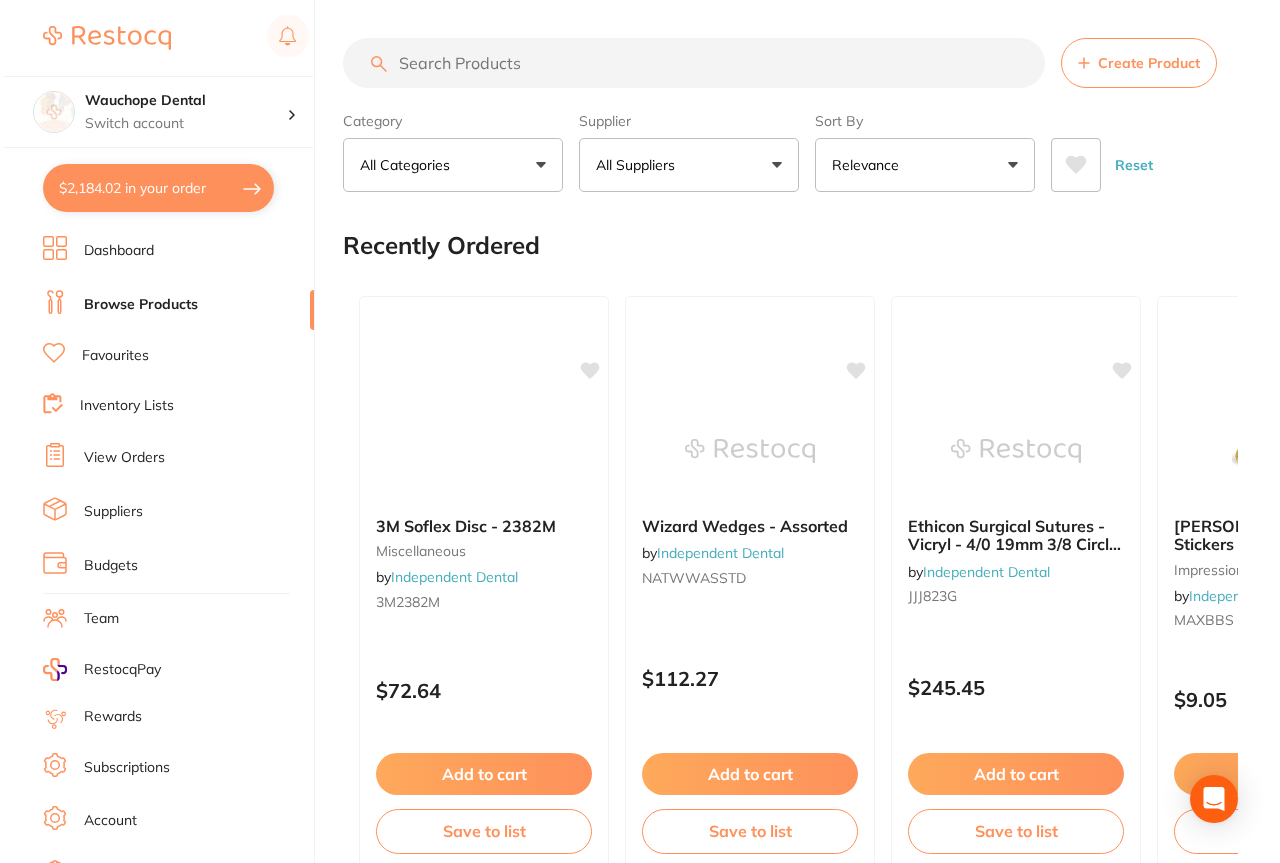 scroll, scrollTop: 0, scrollLeft: 0, axis: both 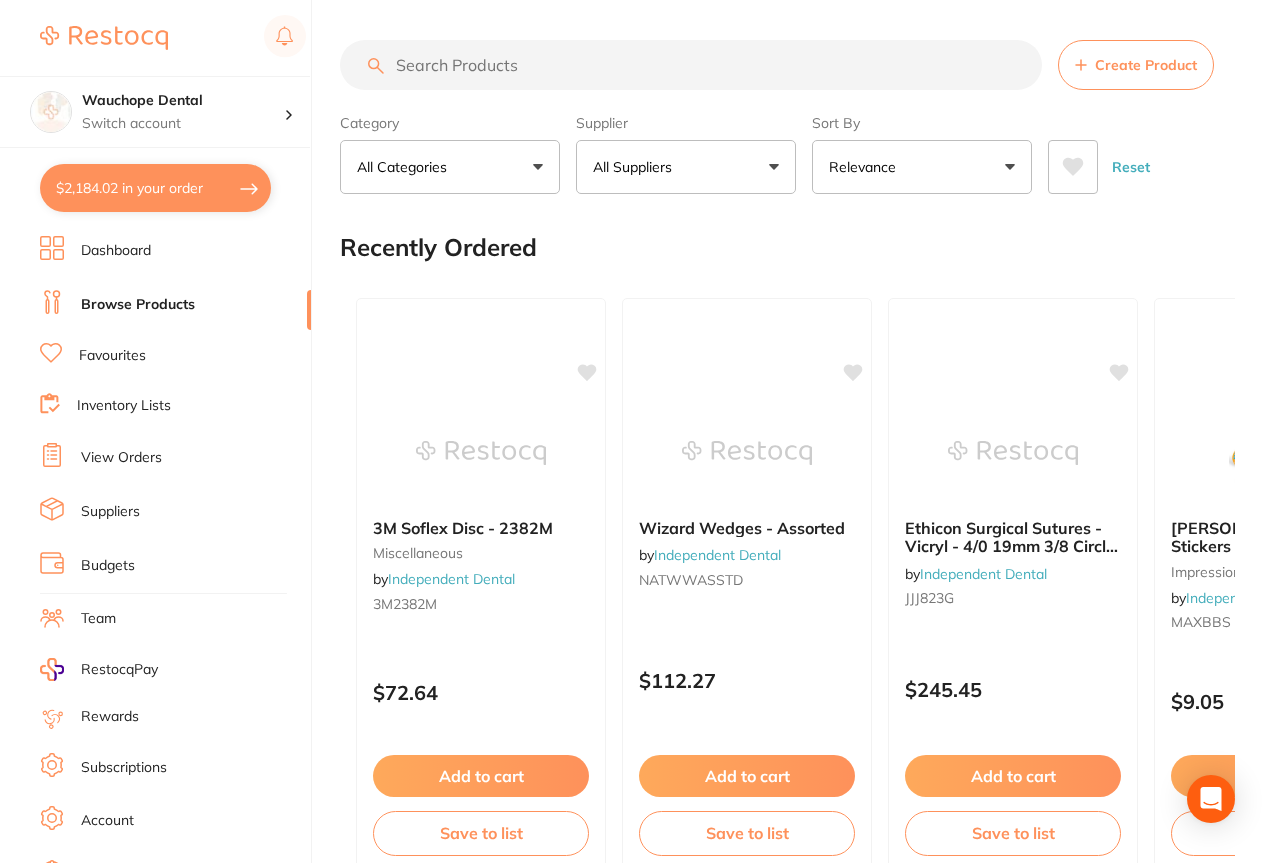 click on "All Suppliers" at bounding box center (636, 167) 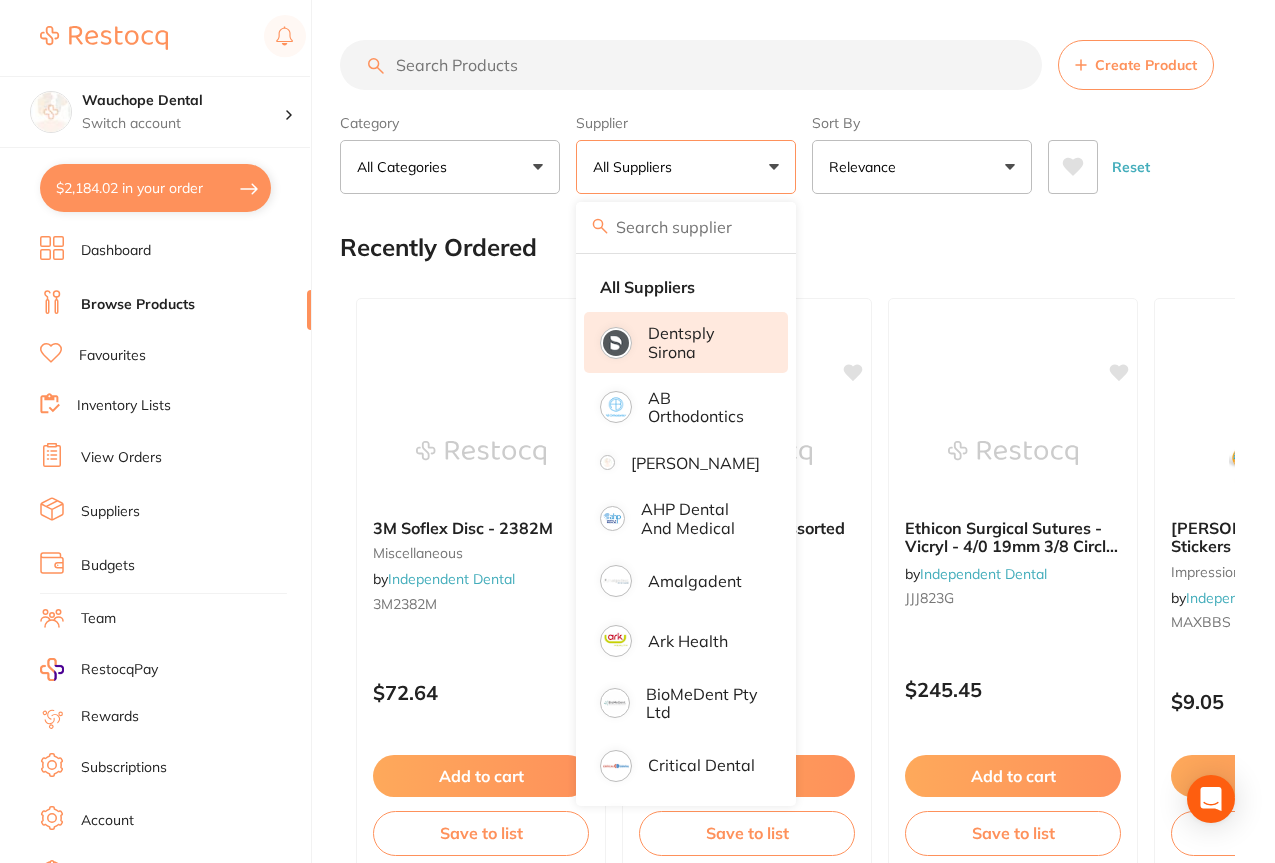 click on "Dentsply Sirona" at bounding box center [704, 342] 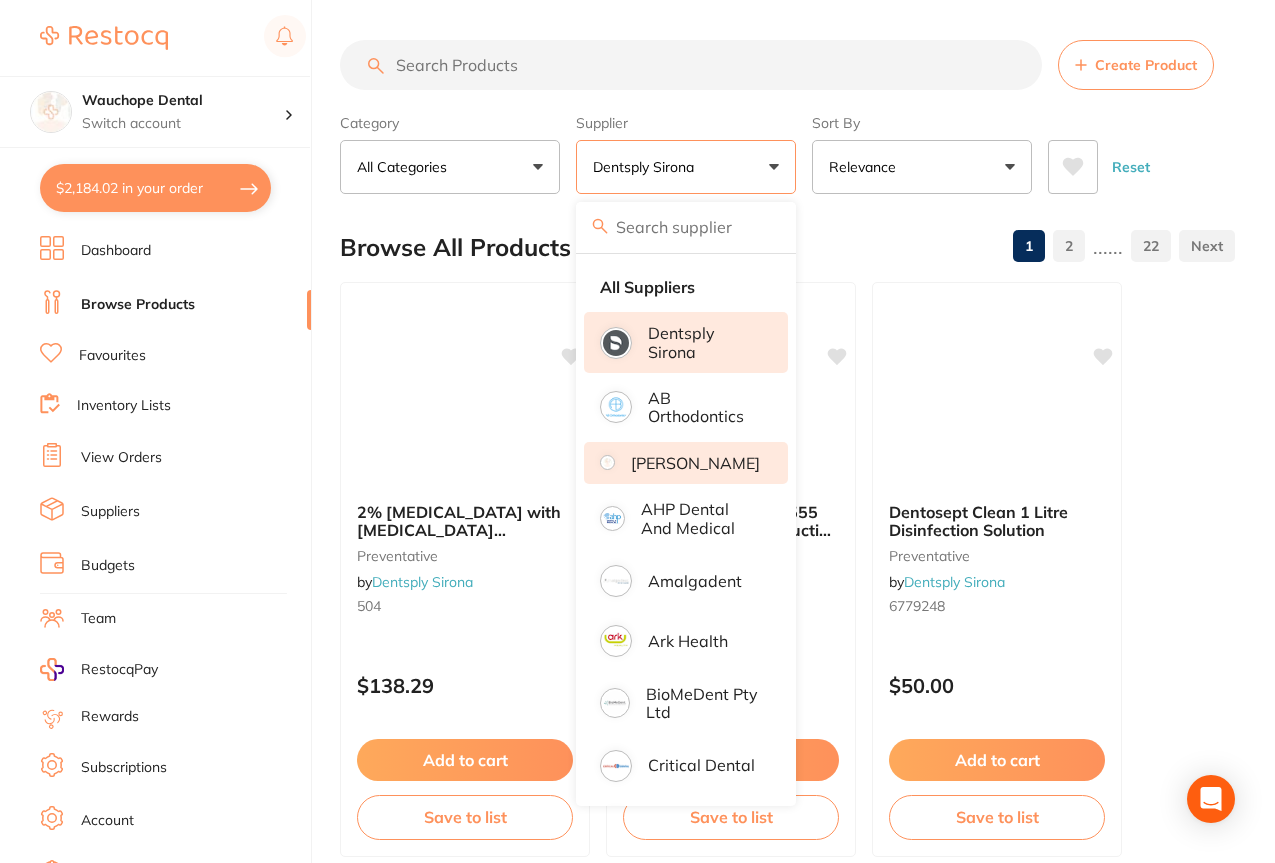 click on "[PERSON_NAME]" at bounding box center [695, 463] 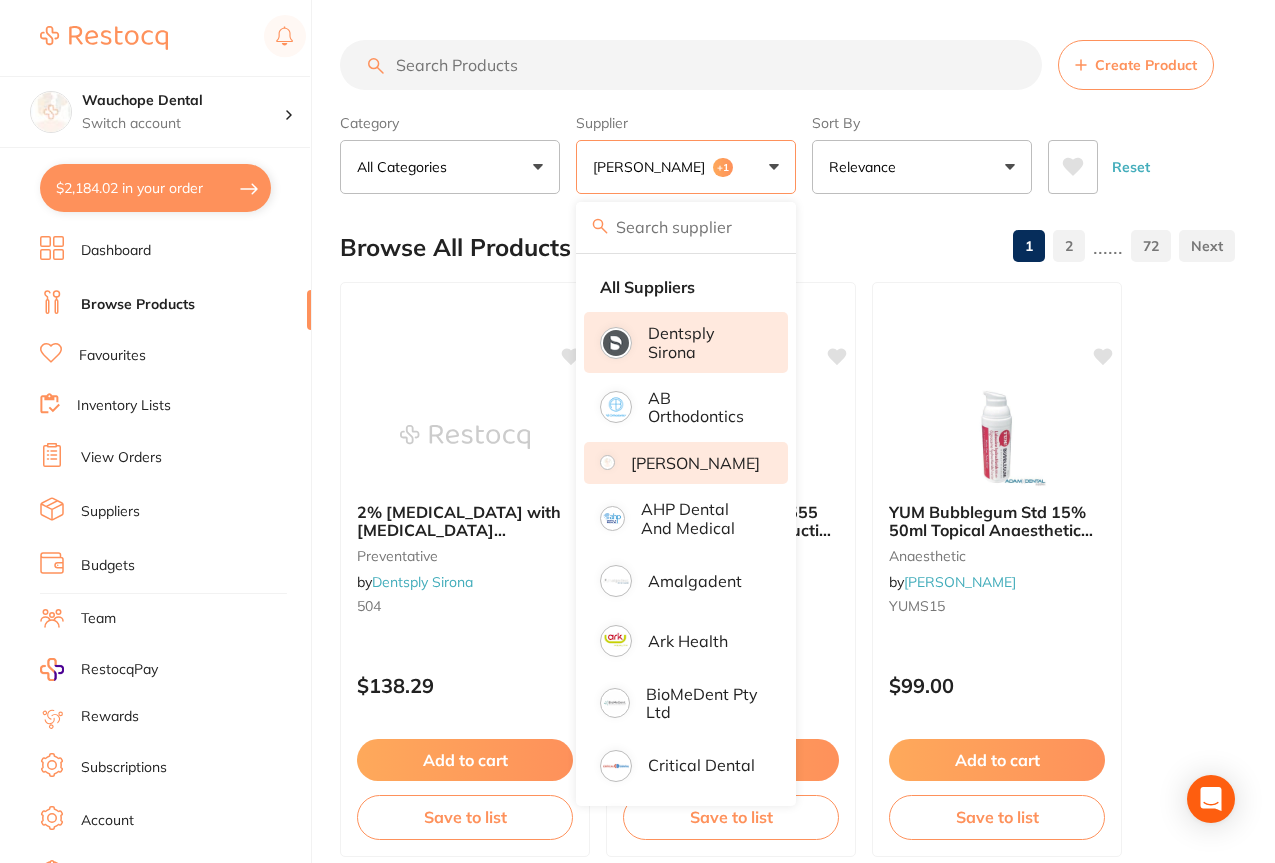 click at bounding box center (686, 227) 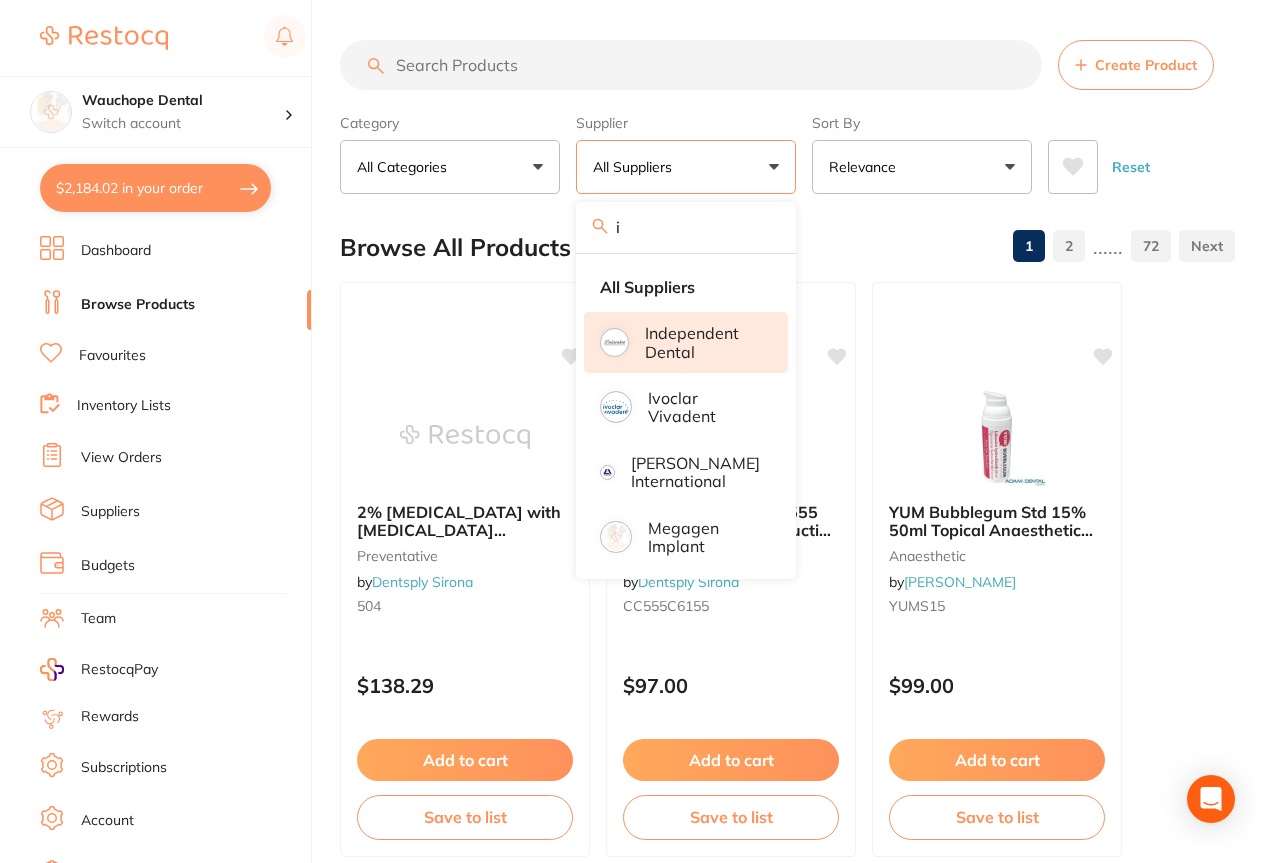 click on "Independent Dental" at bounding box center (702, 342) 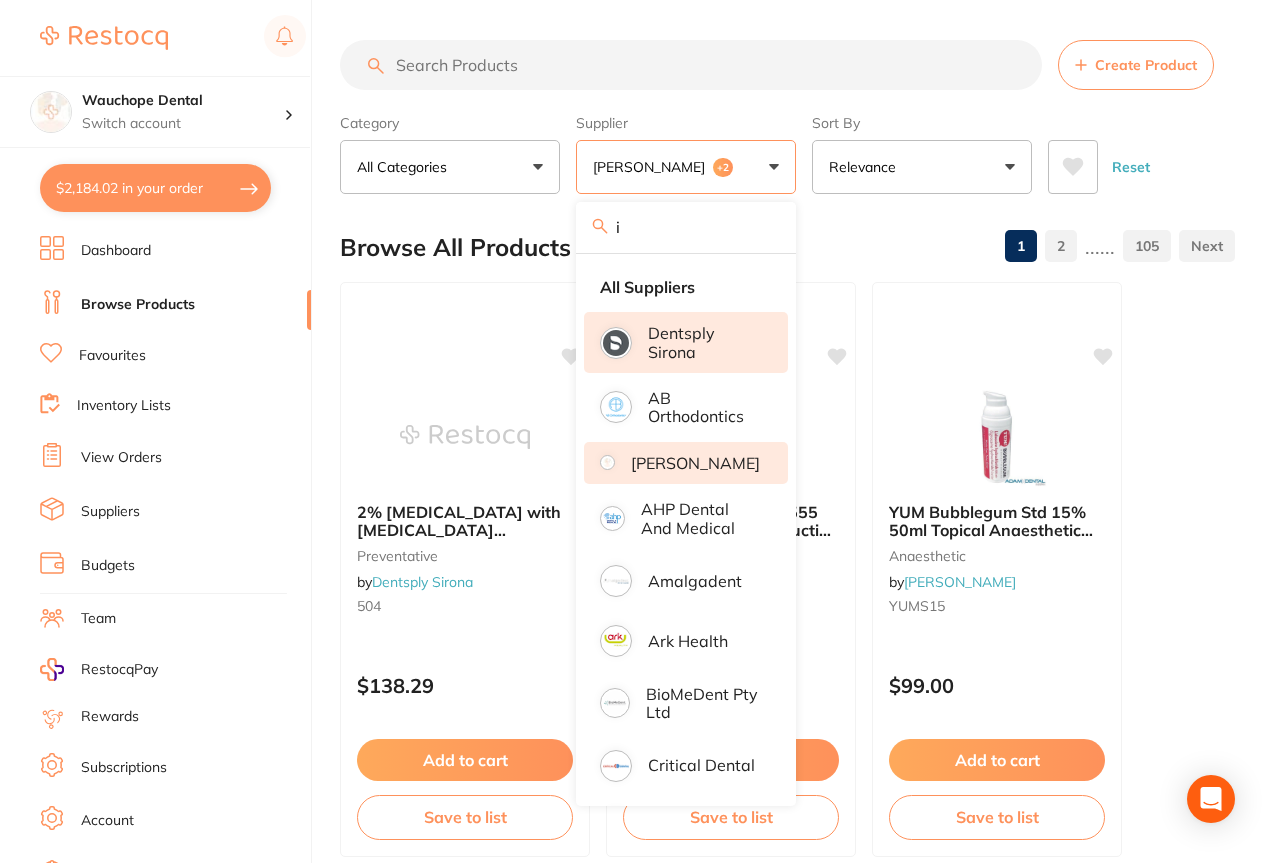 click on "i" at bounding box center (686, 227) 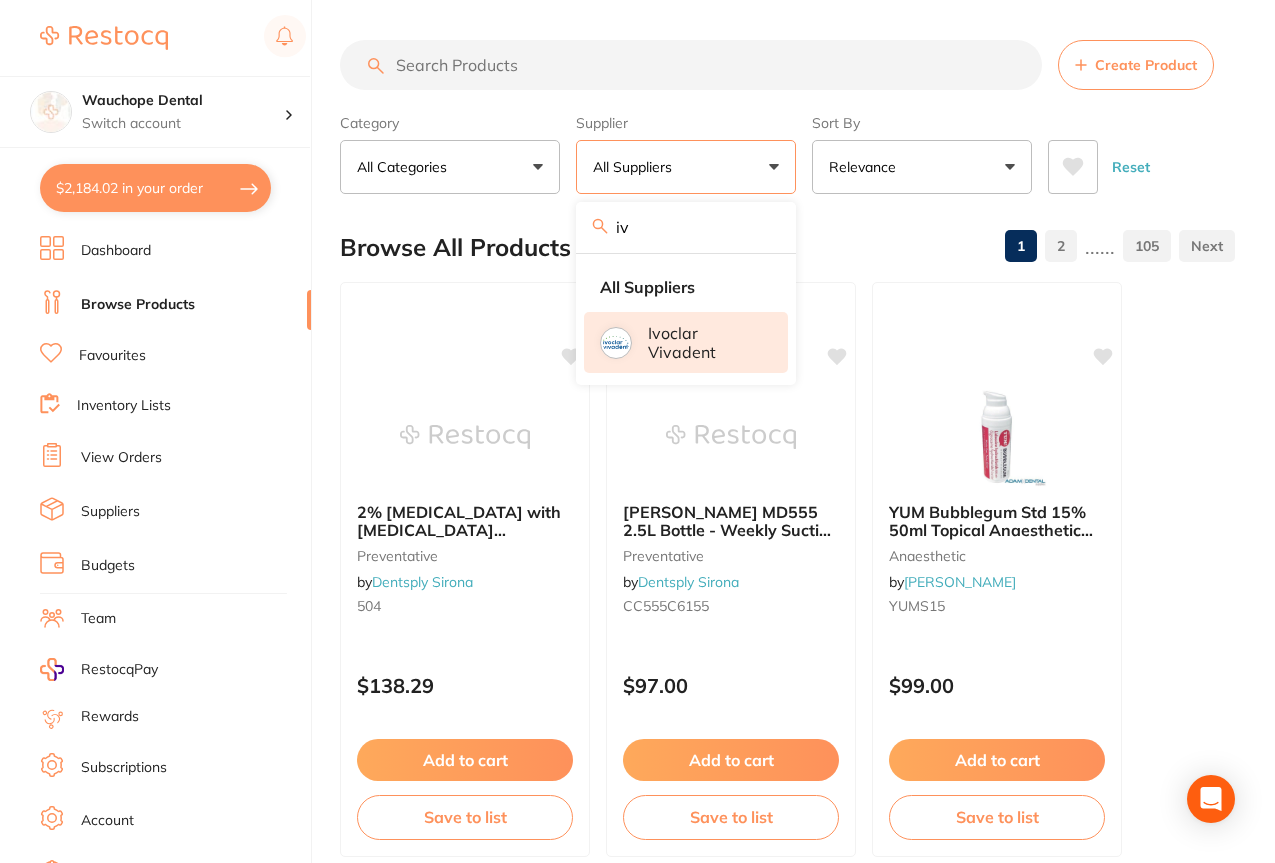 click on "Ivoclar Vivadent" at bounding box center [704, 342] 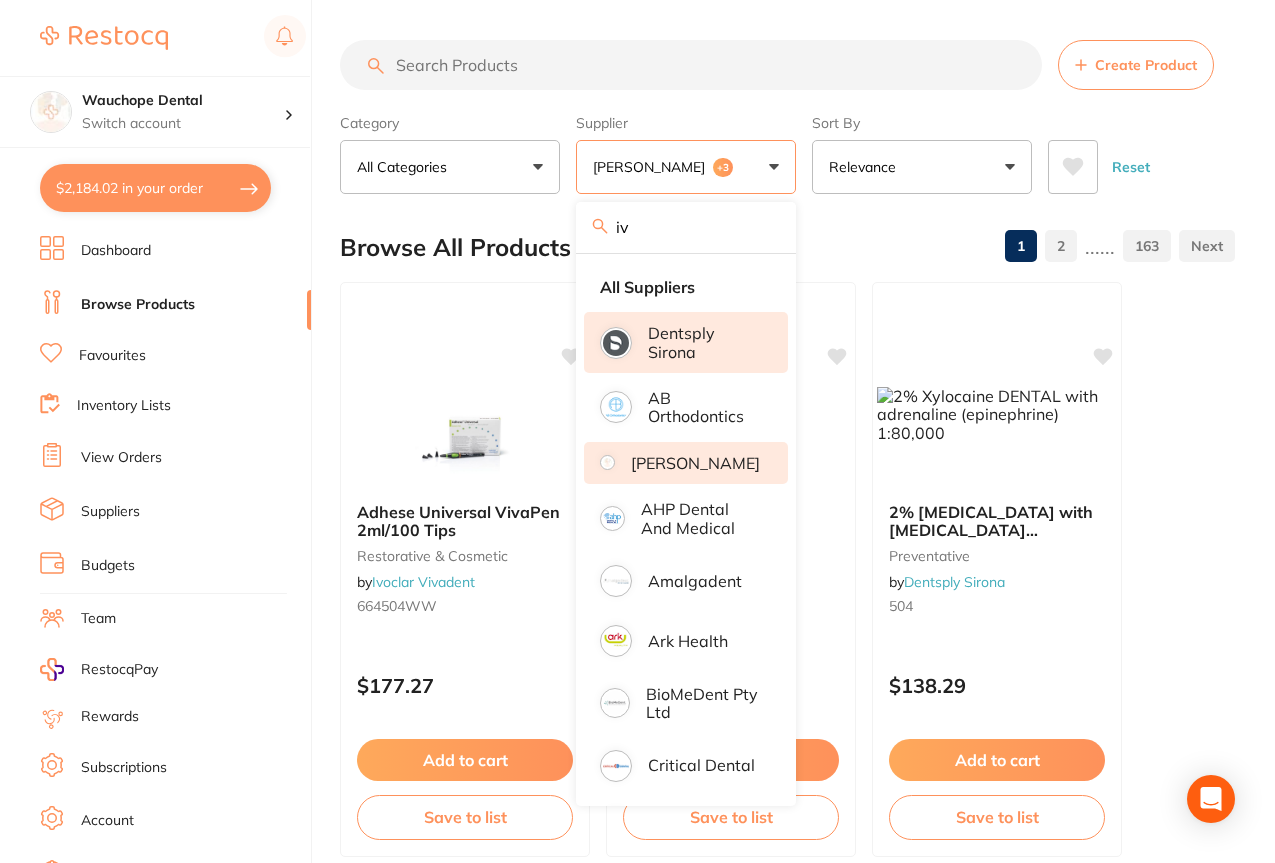 click on "iv" at bounding box center [686, 227] 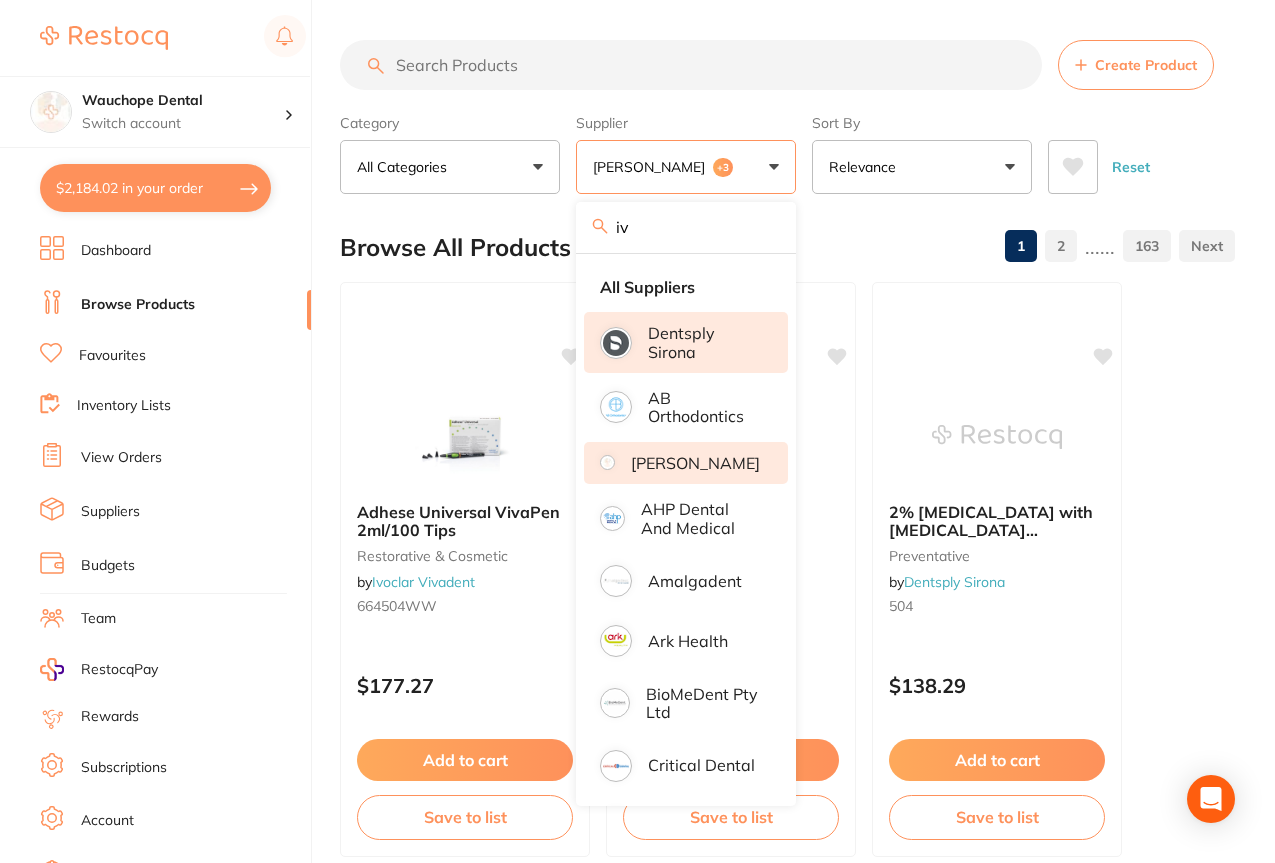 type on "i" 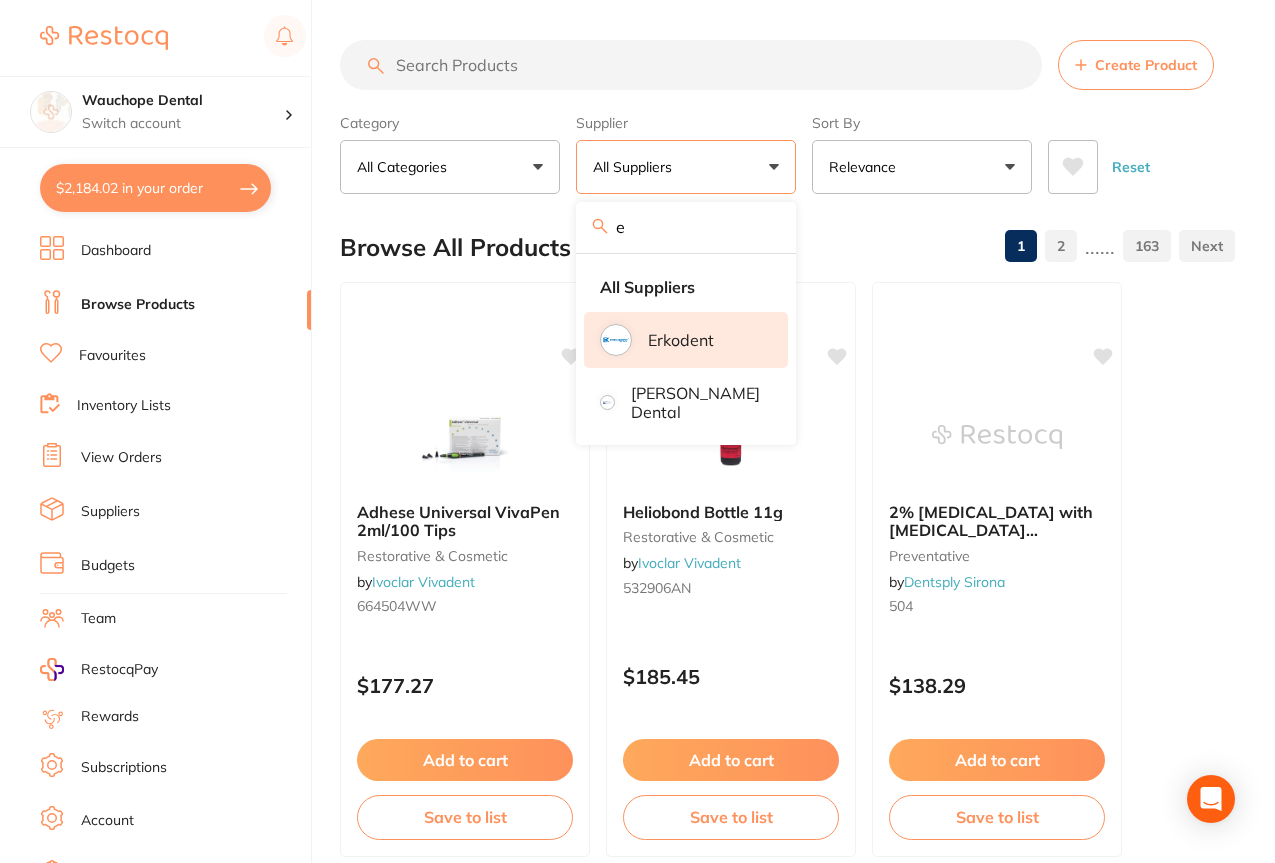 type on "e" 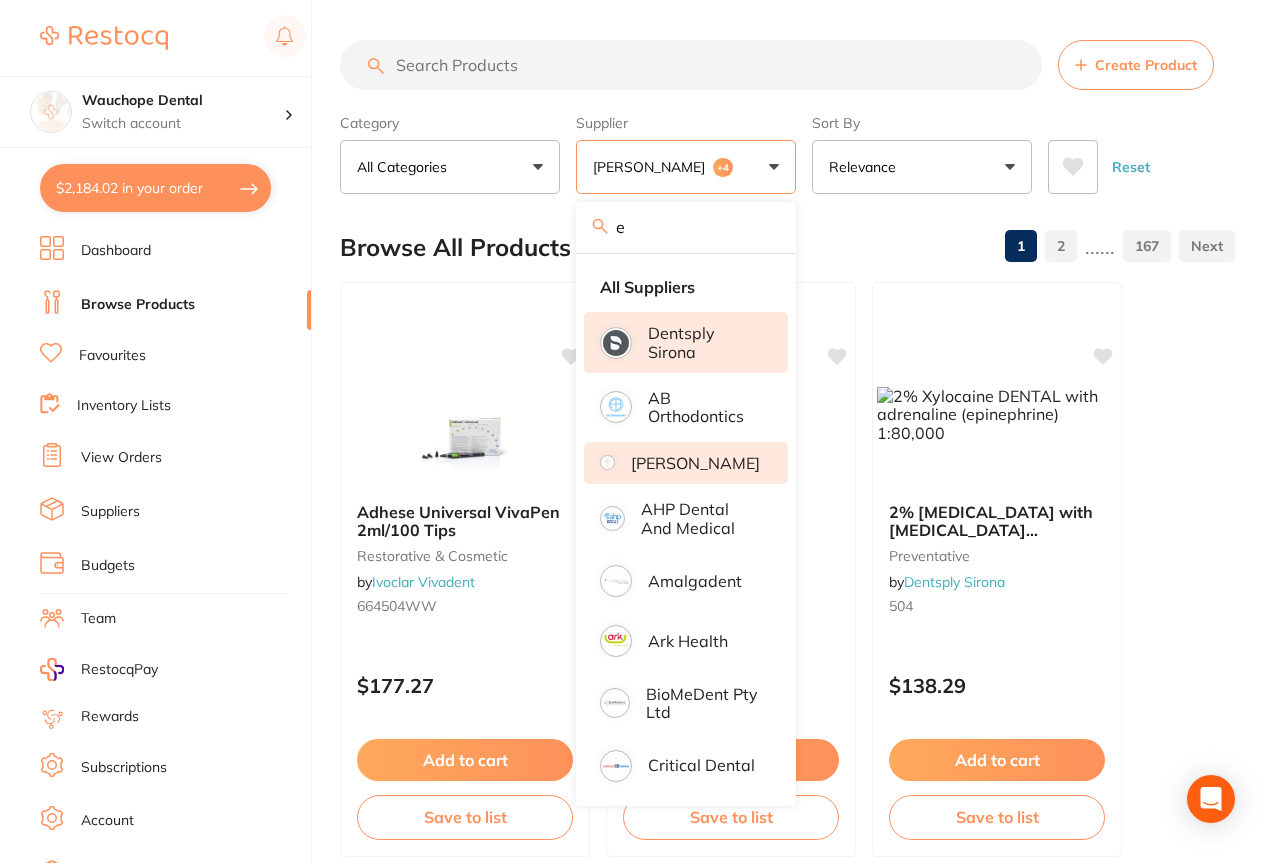 click on "e" at bounding box center [686, 227] 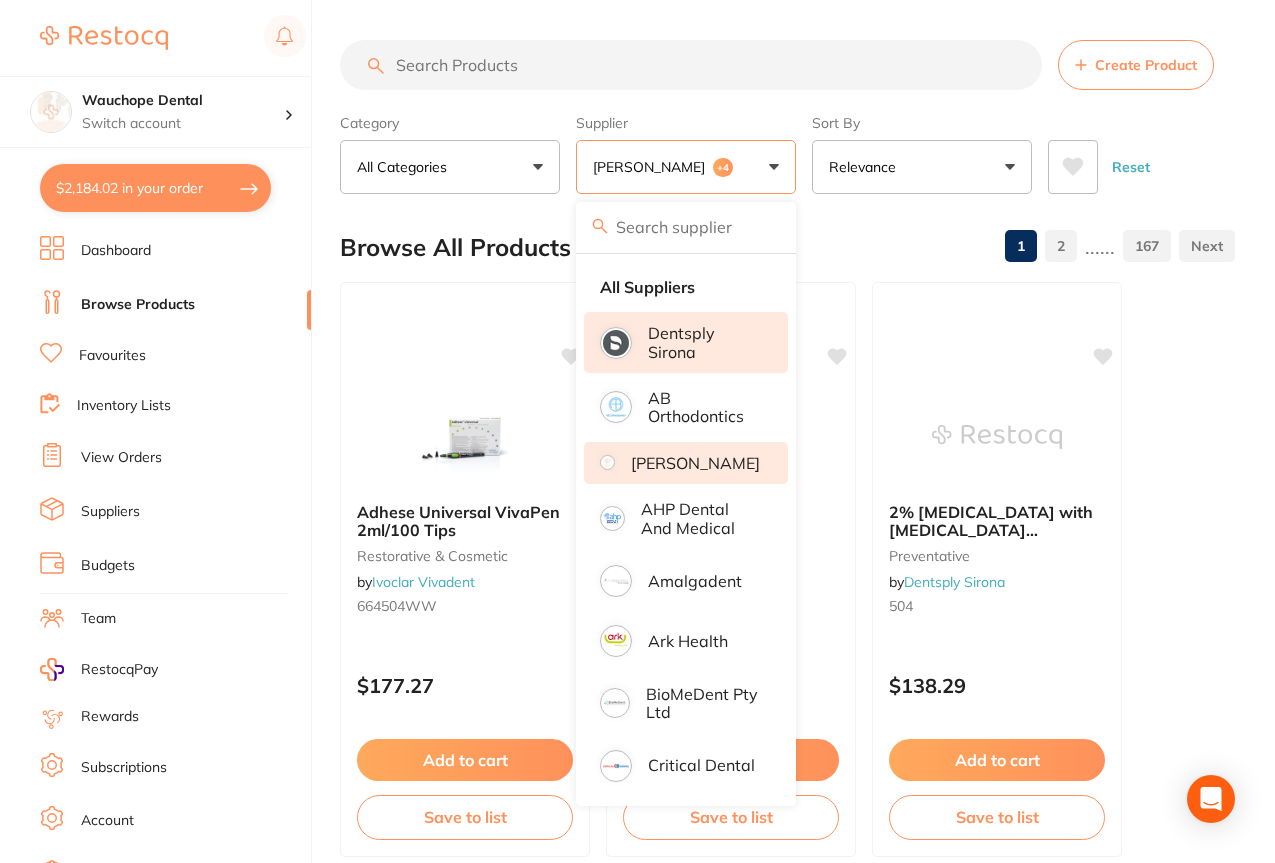 type on "e" 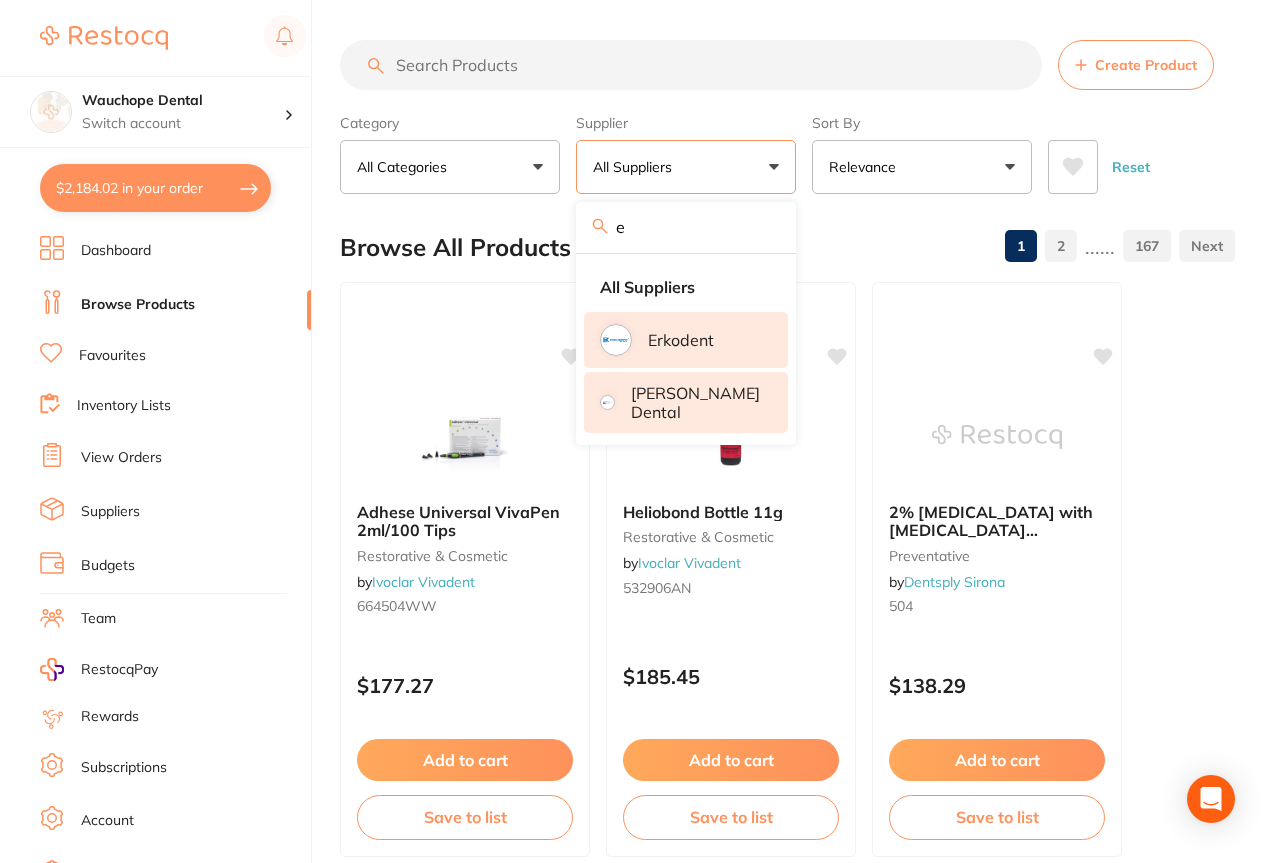 click on "[PERSON_NAME] Dental" at bounding box center [695, 402] 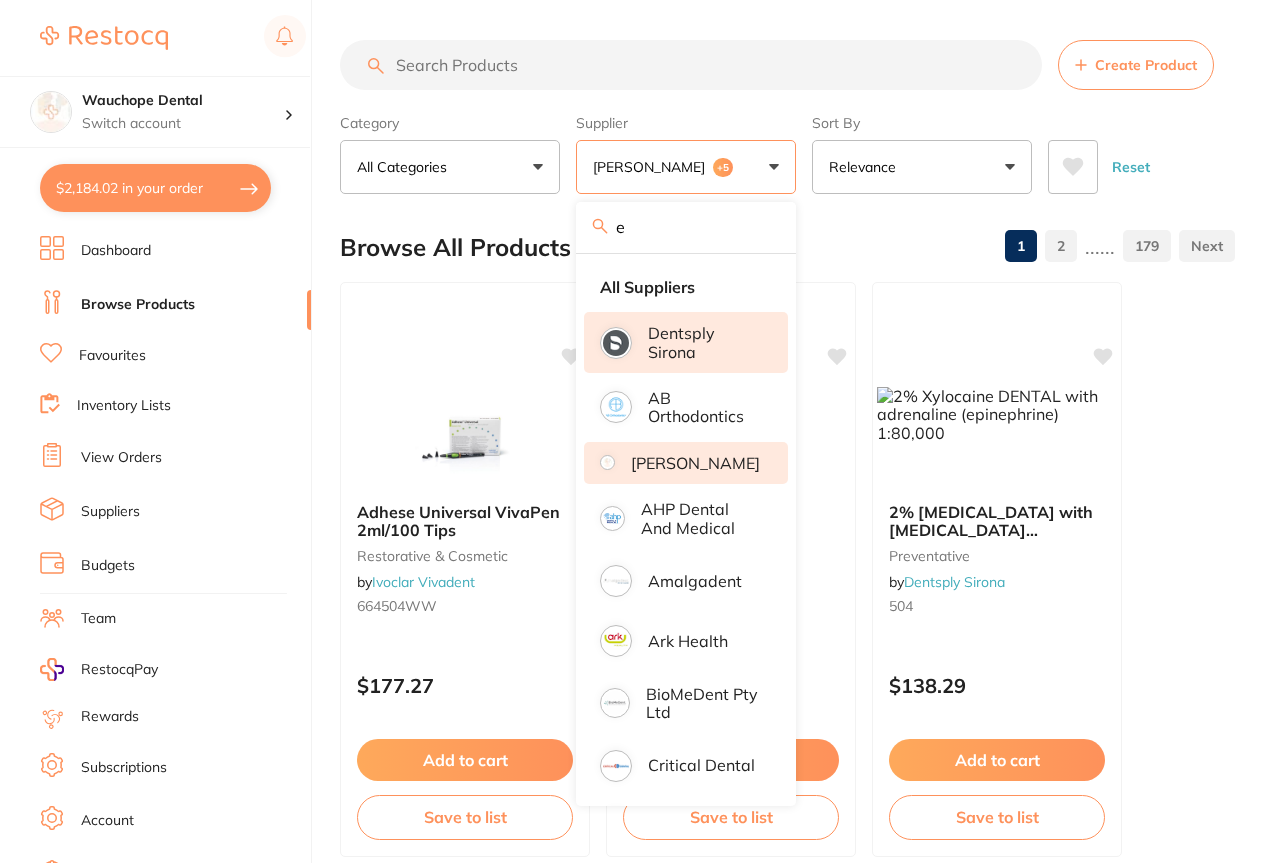 click on "e" at bounding box center (686, 227) 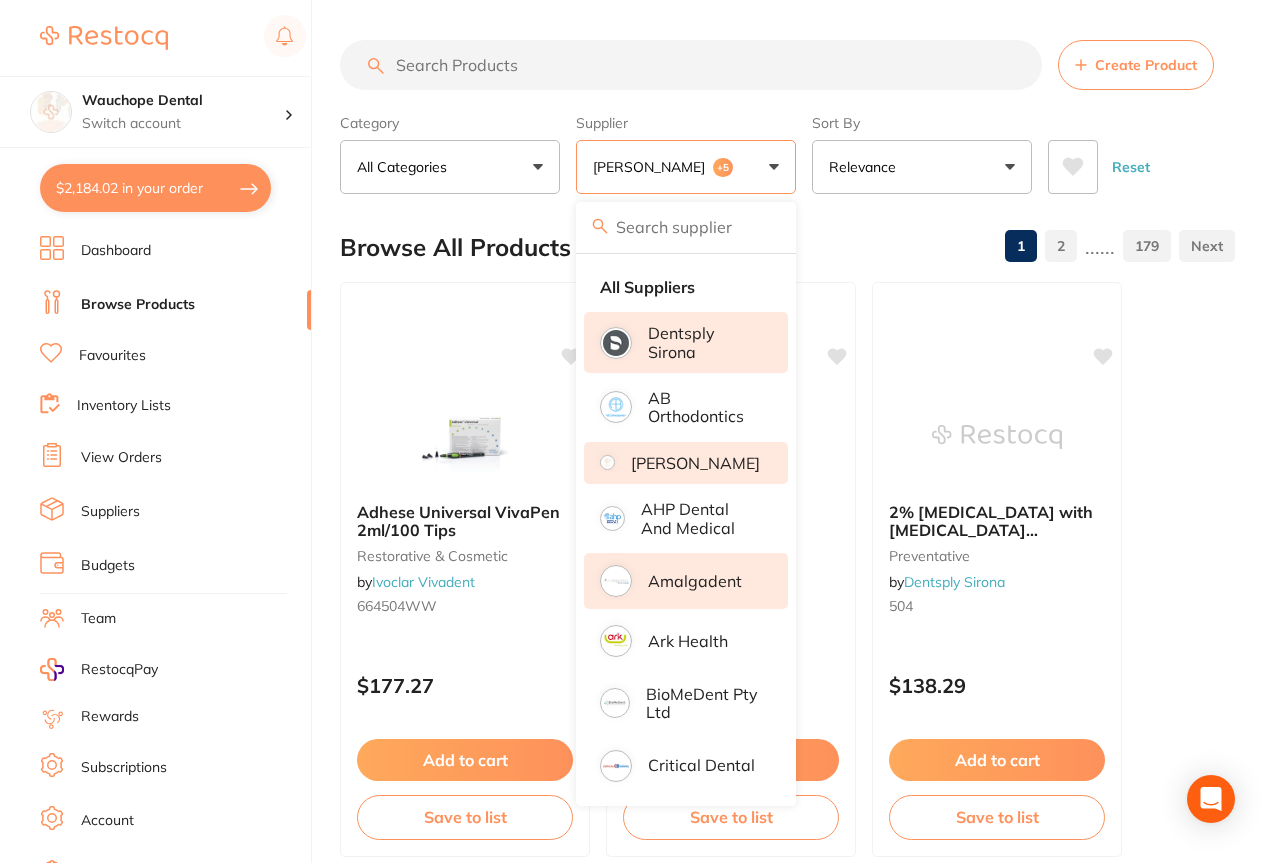 type 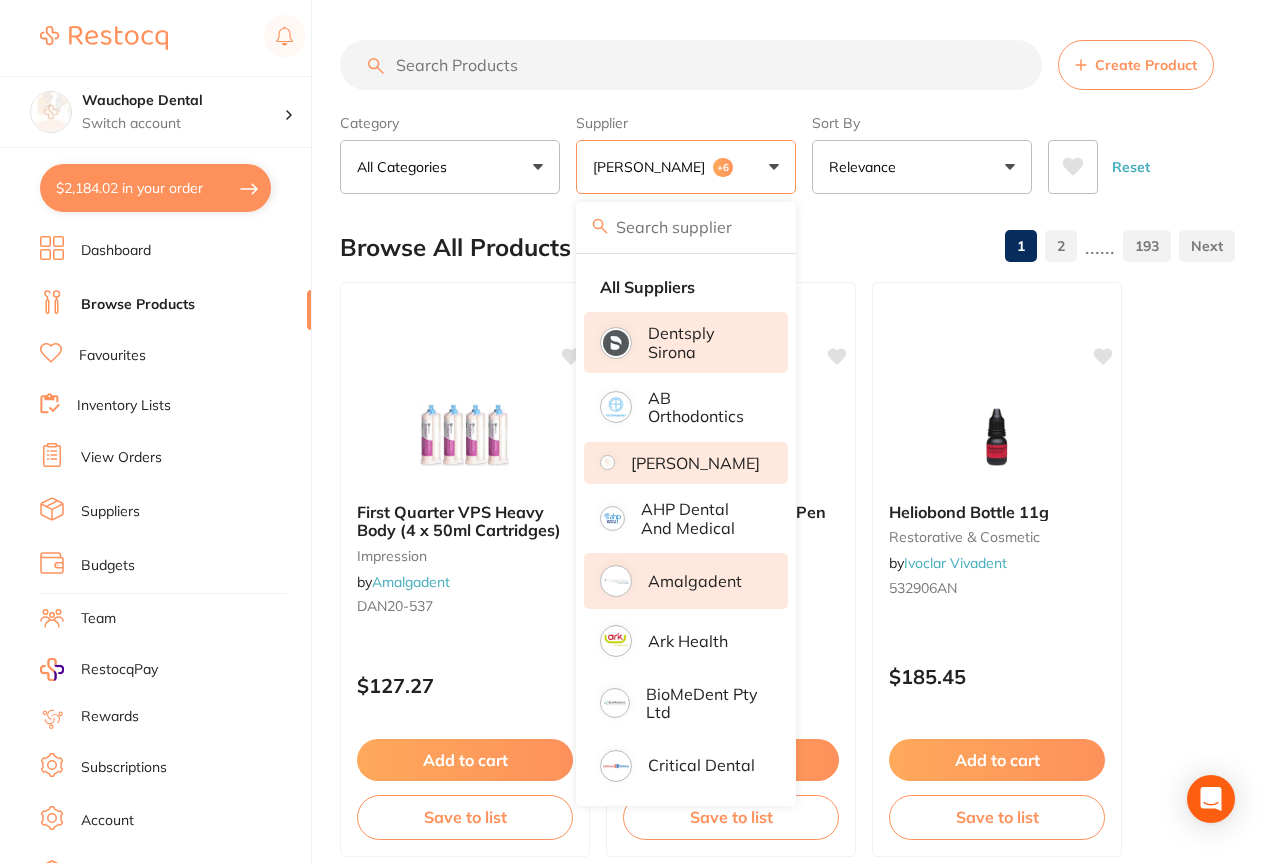 click at bounding box center [691, 65] 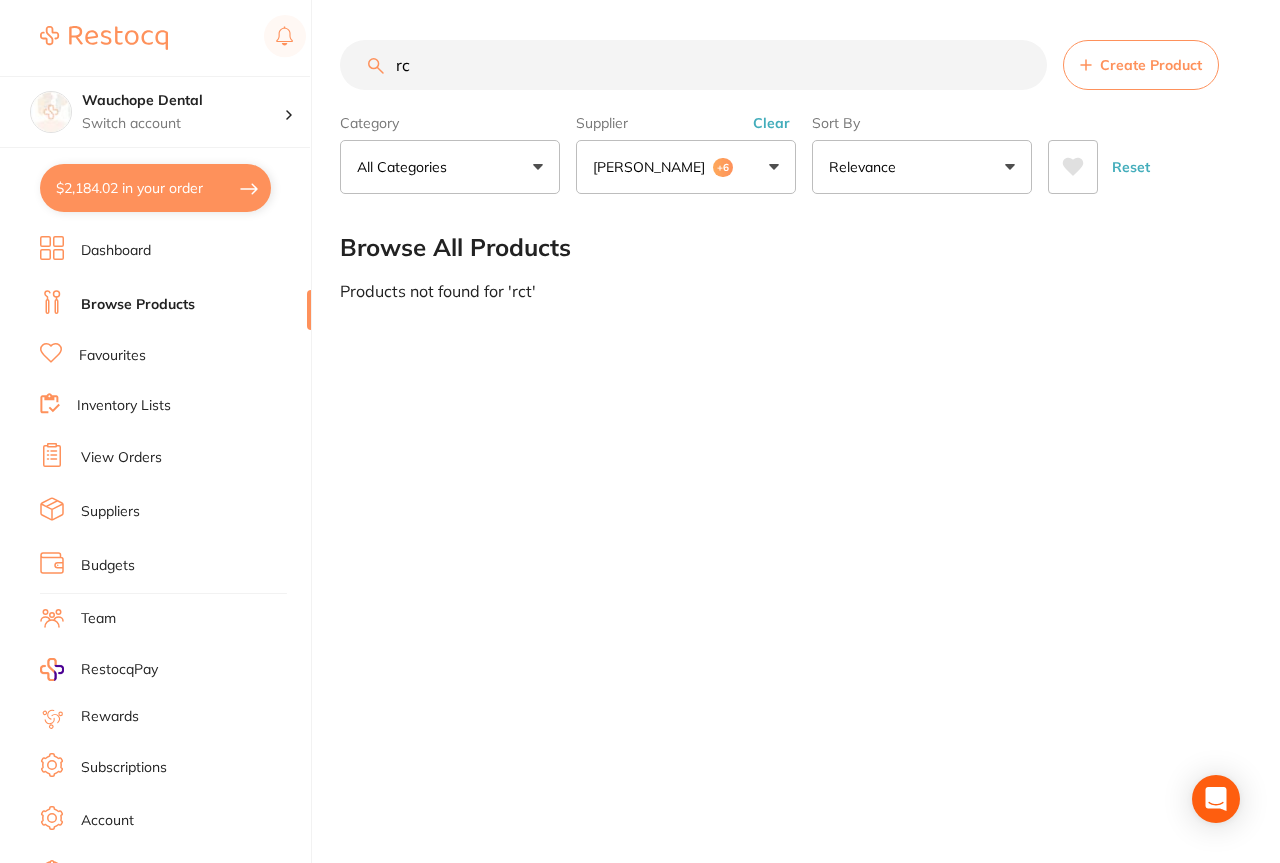 type on "r" 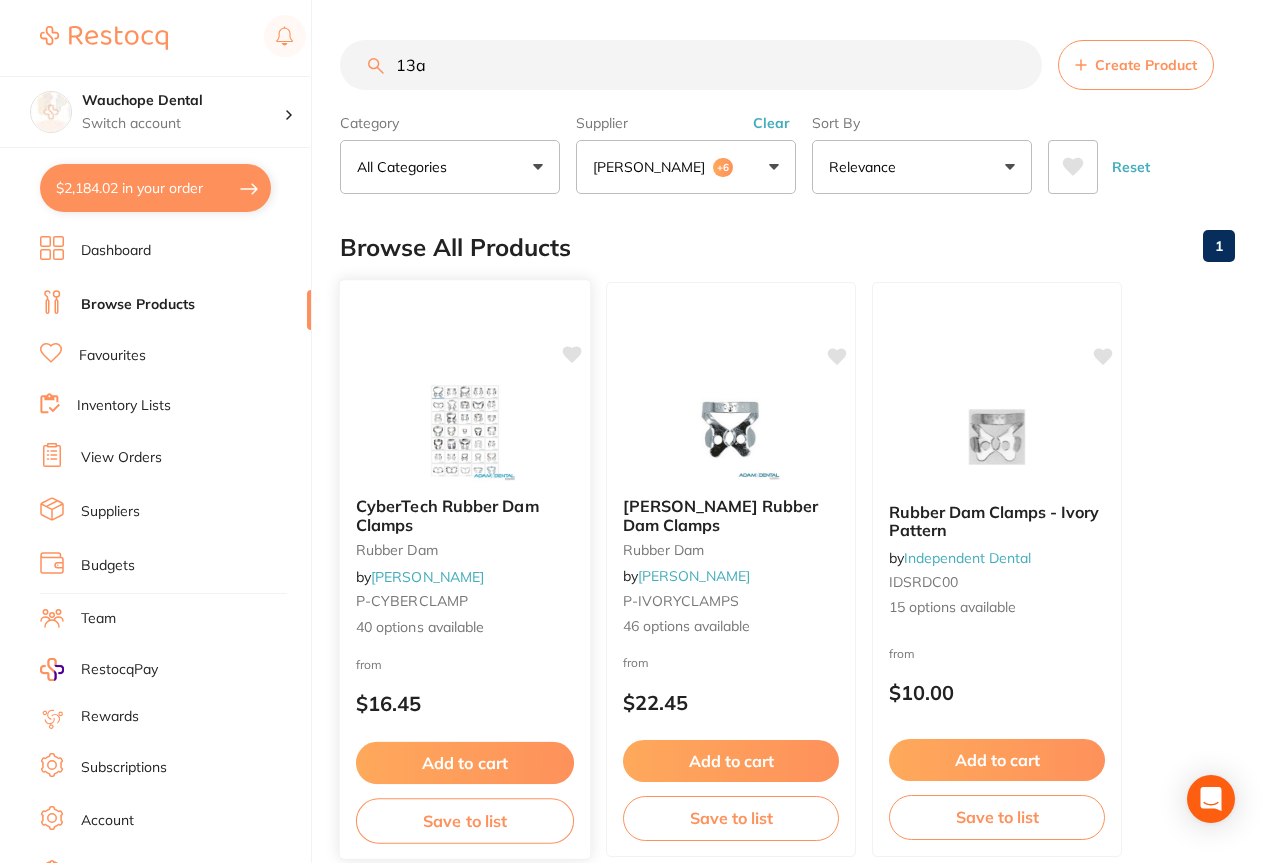 type on "13a" 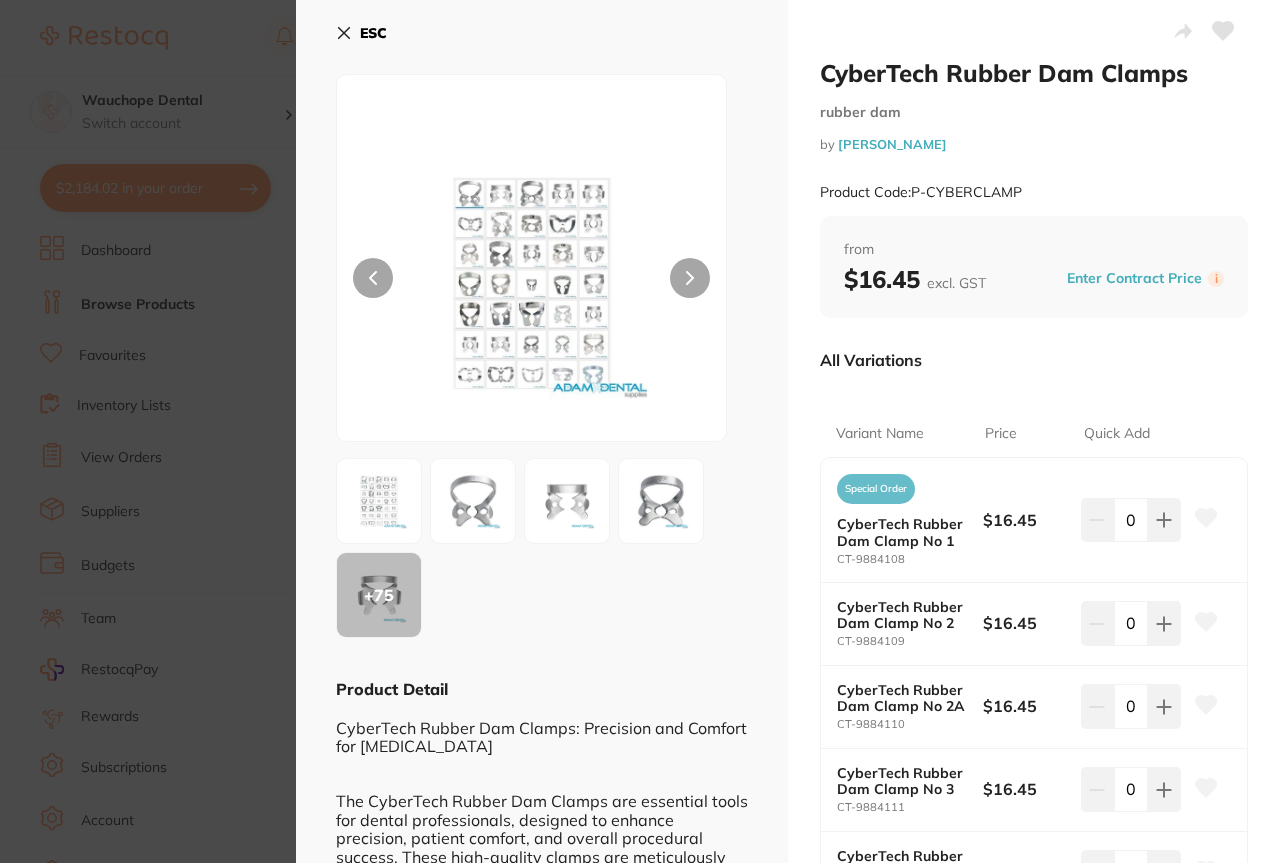 click at bounding box center [379, 501] 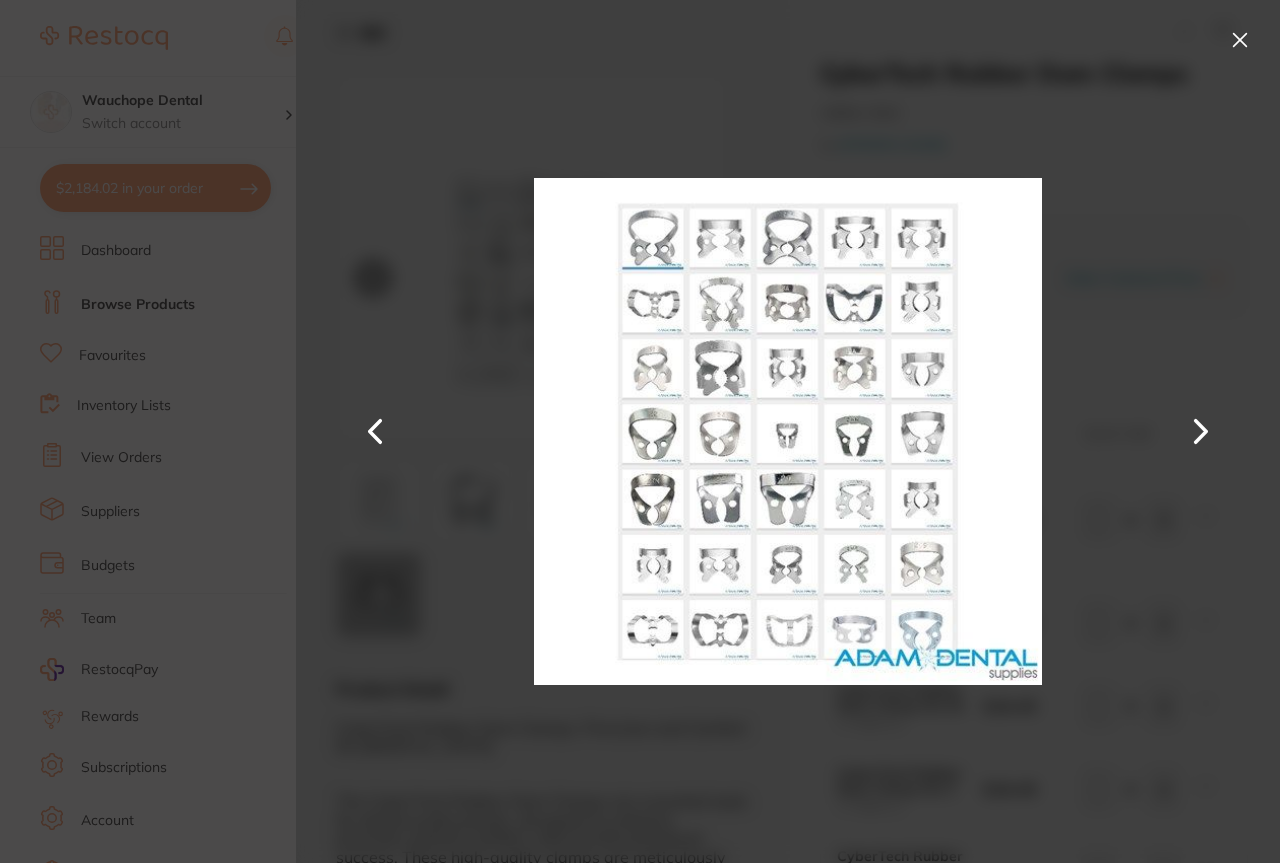 click at bounding box center (788, 431) 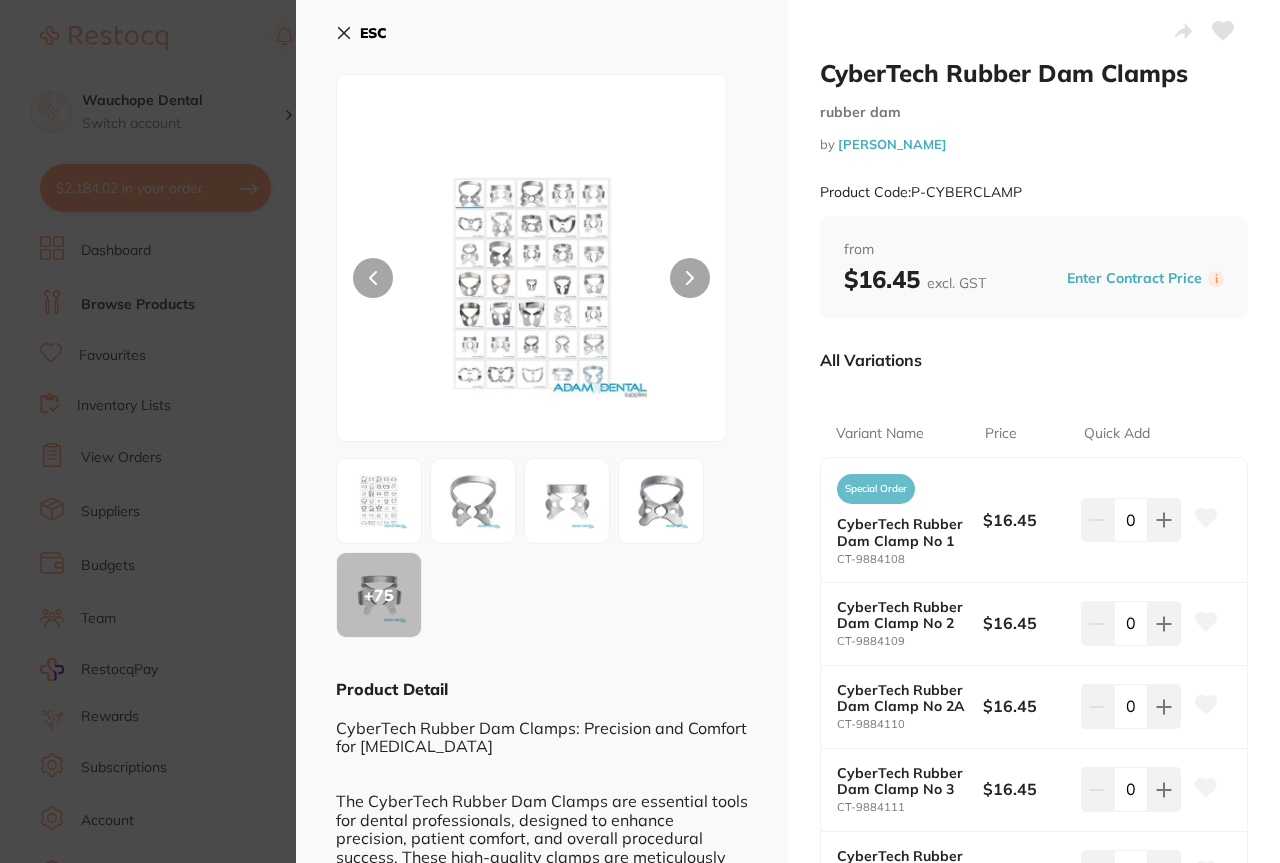 click at bounding box center (473, 501) 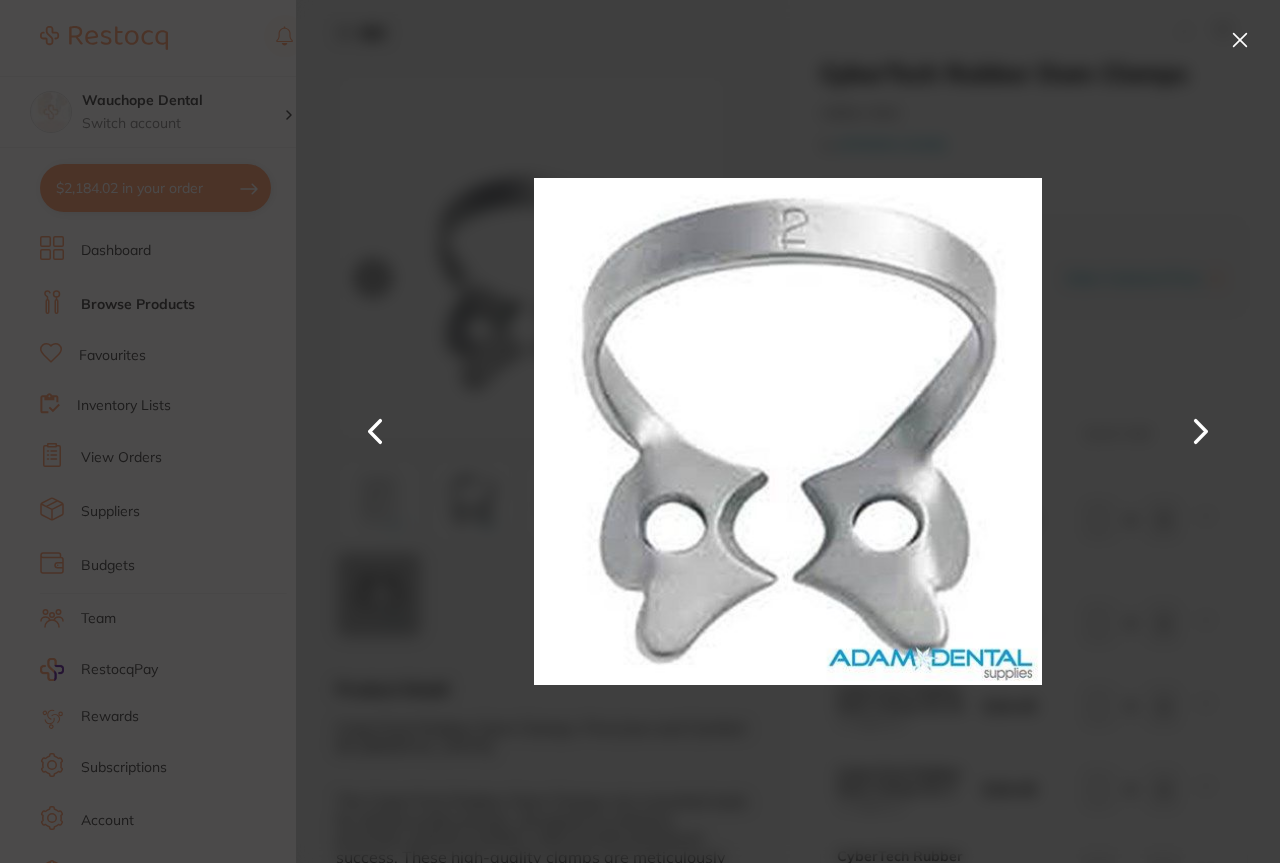 click at bounding box center [1201, 432] 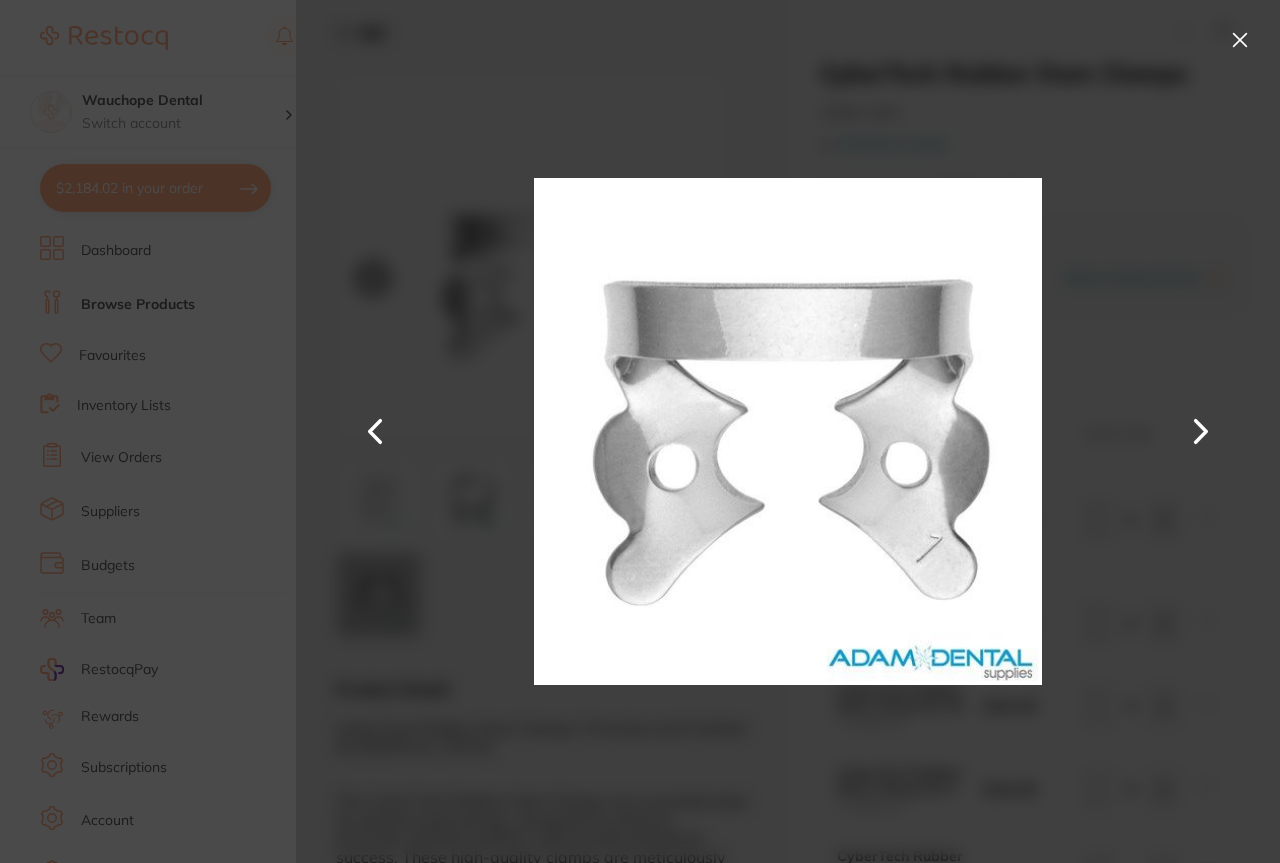 click at bounding box center [1201, 432] 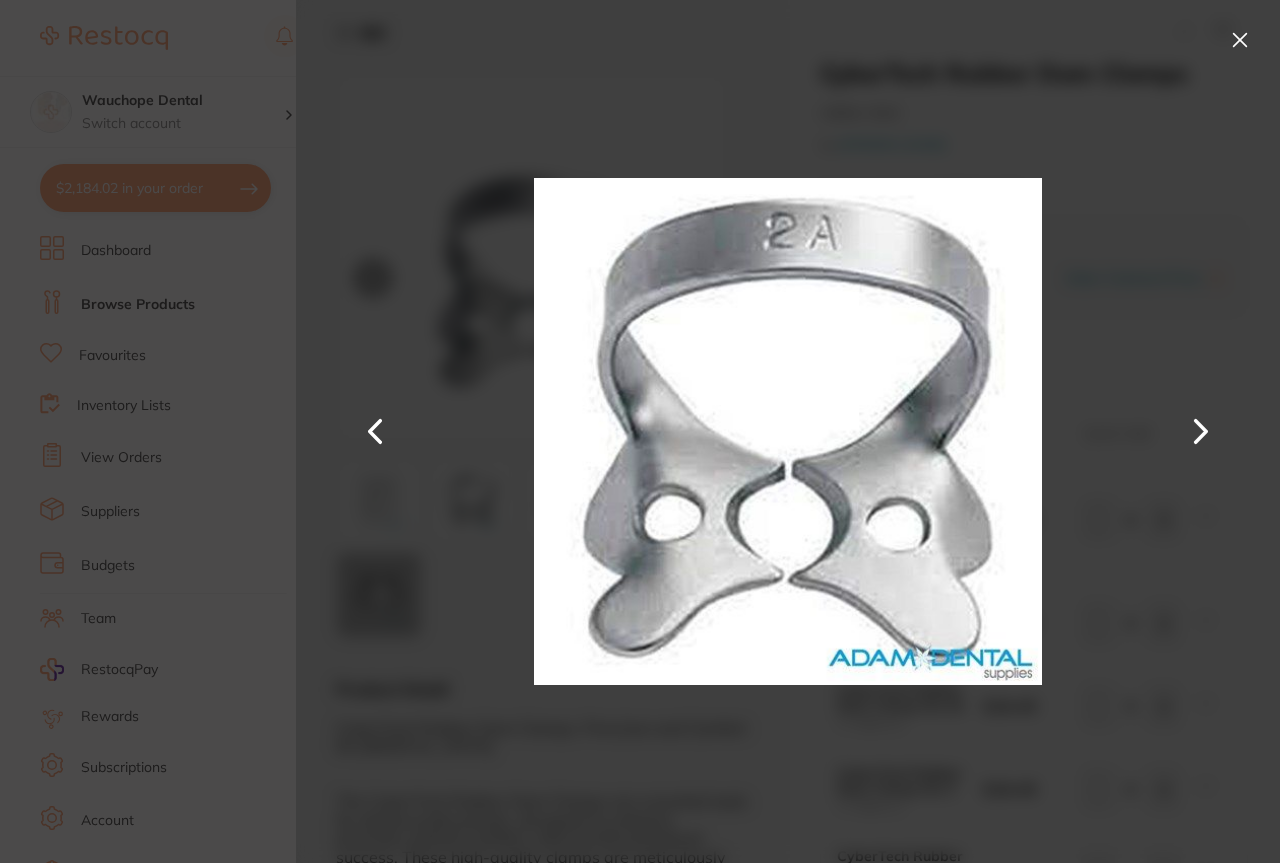 click at bounding box center (1201, 432) 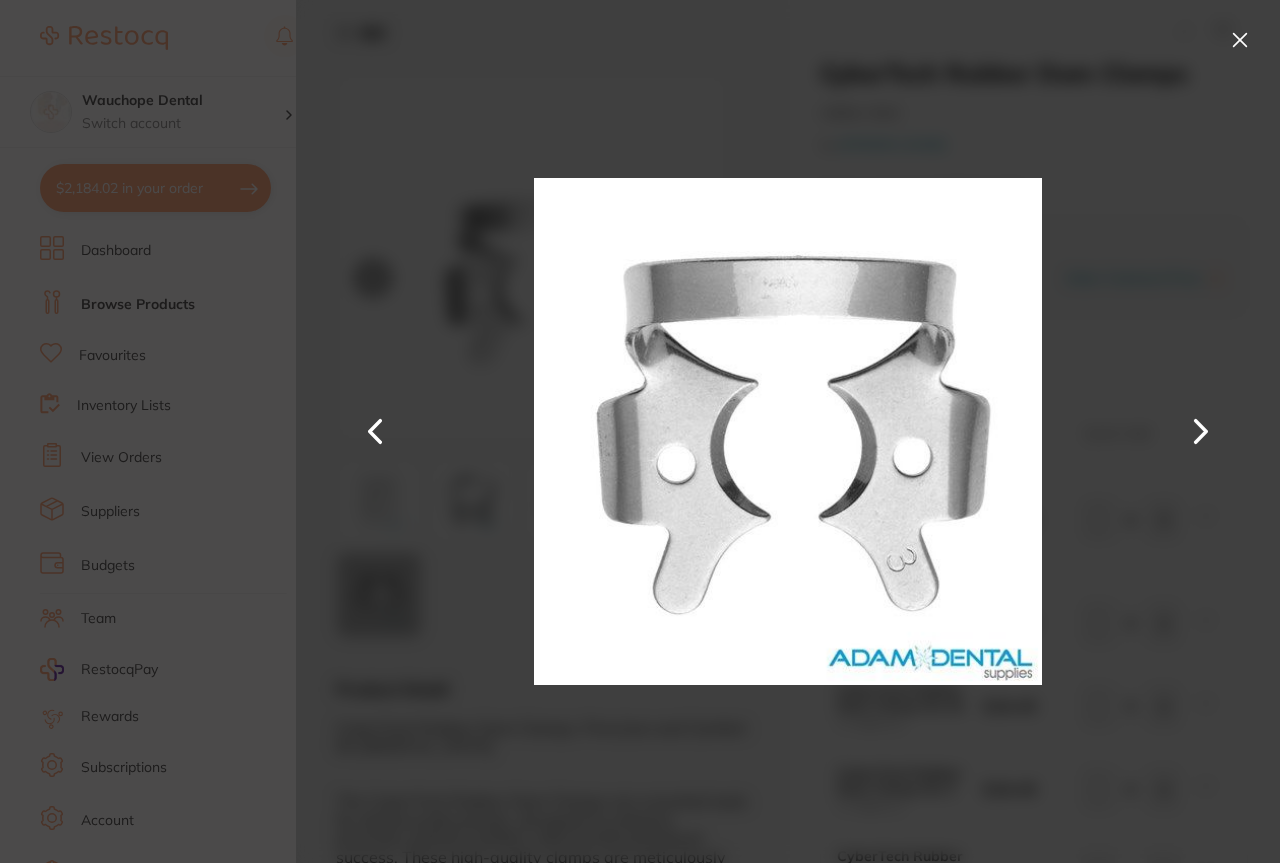 click at bounding box center [1201, 432] 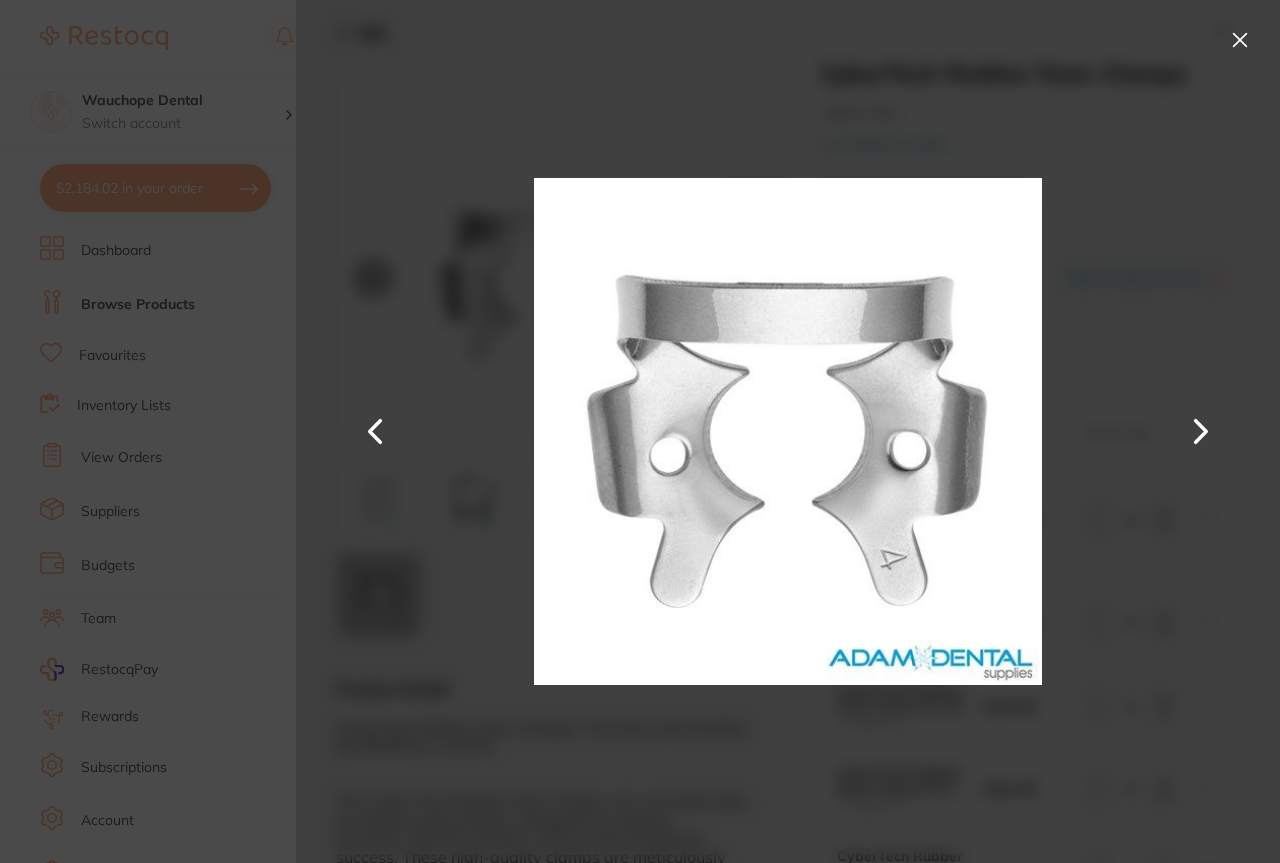 click at bounding box center (1201, 432) 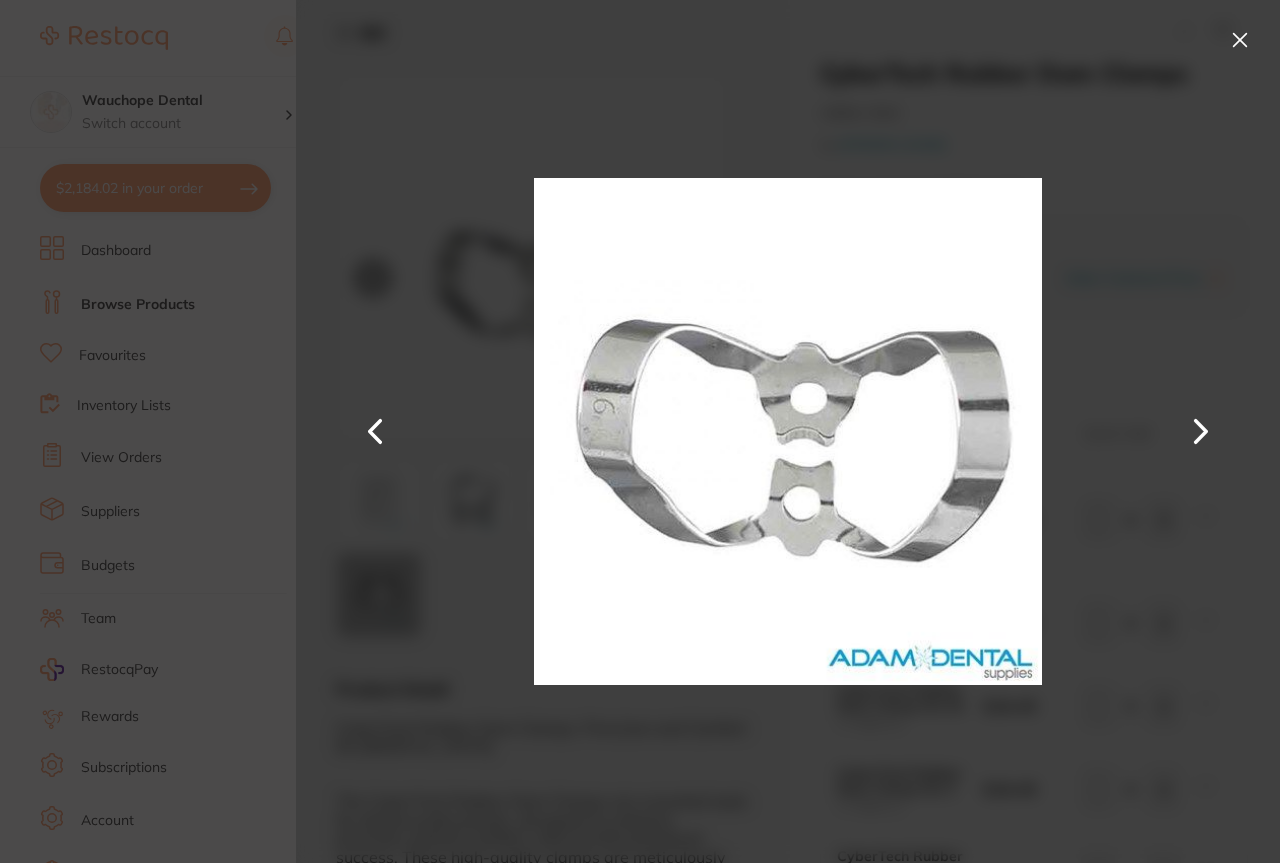 click at bounding box center [1201, 432] 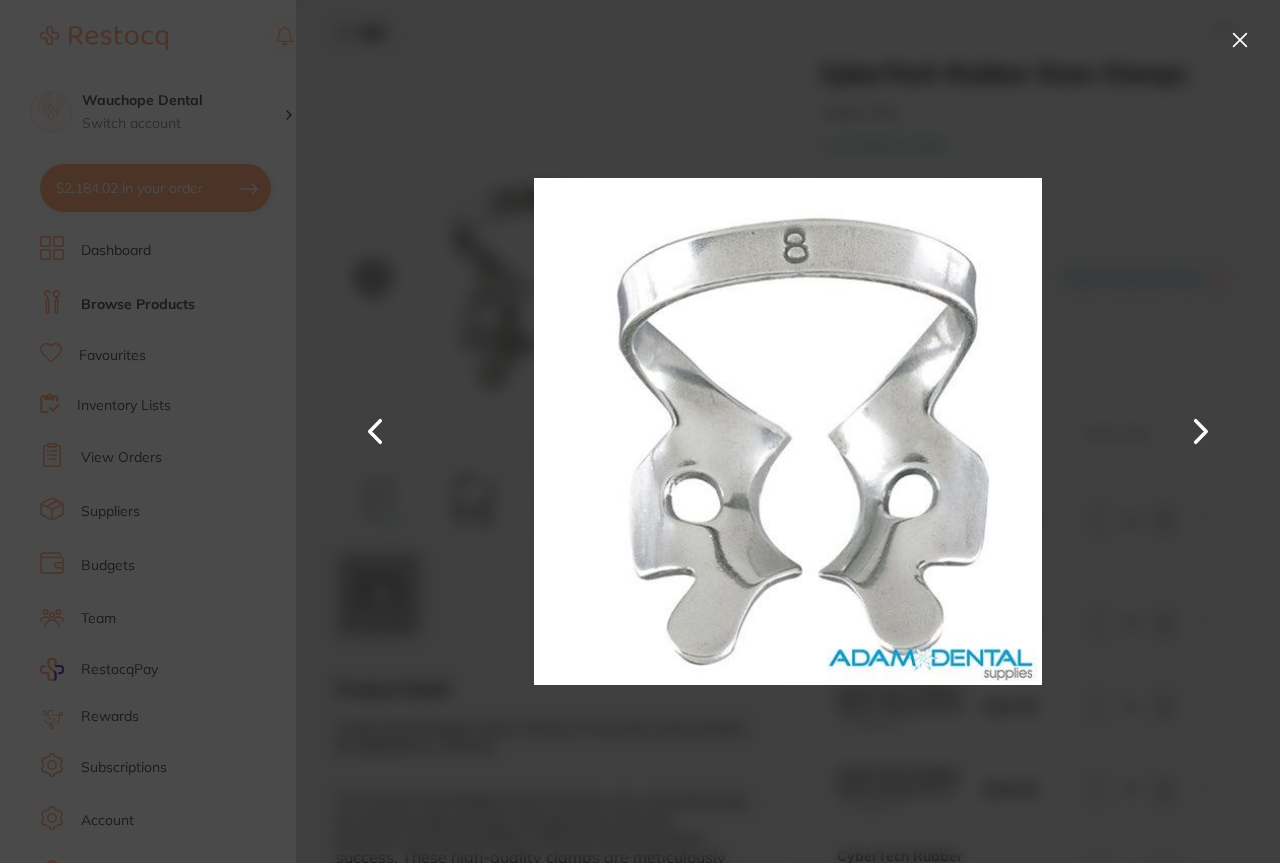 click at bounding box center [1201, 432] 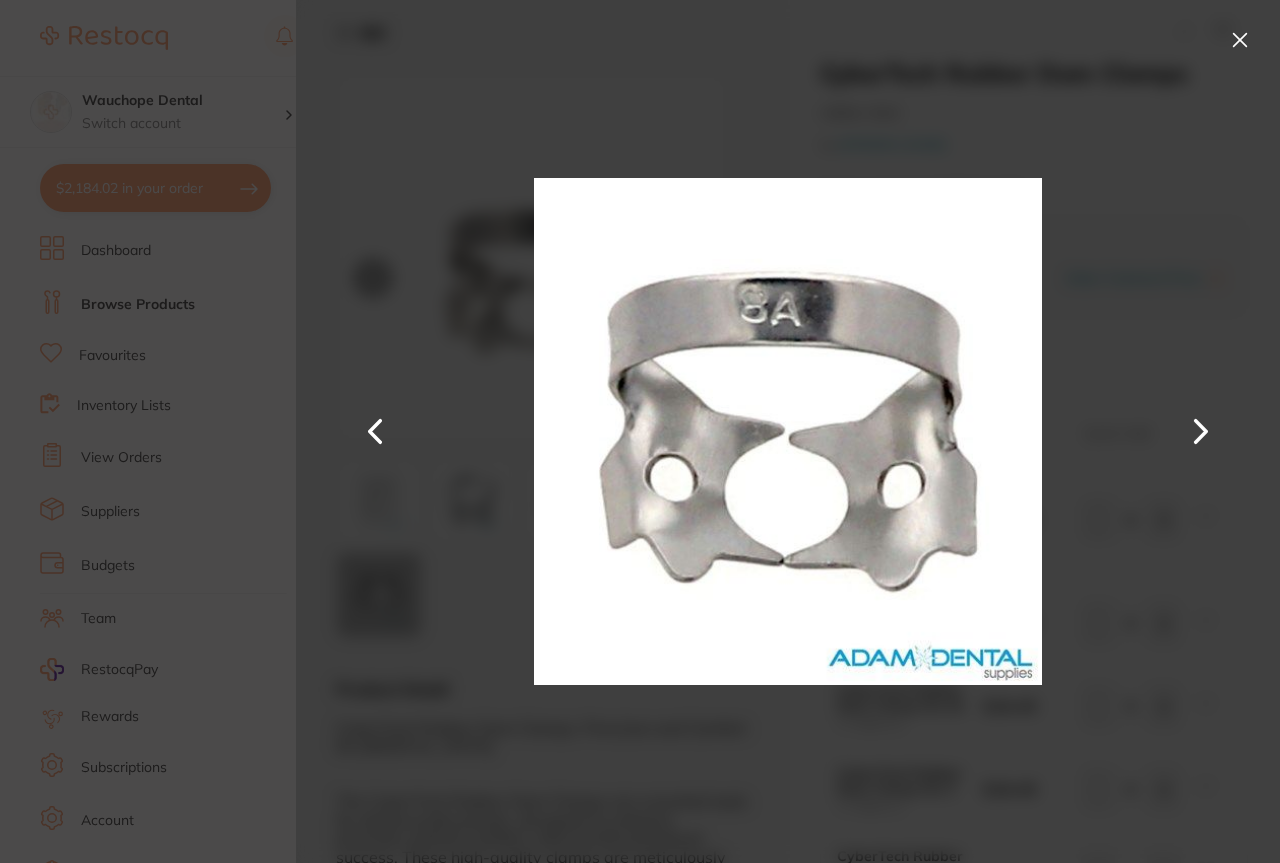 click at bounding box center [1201, 432] 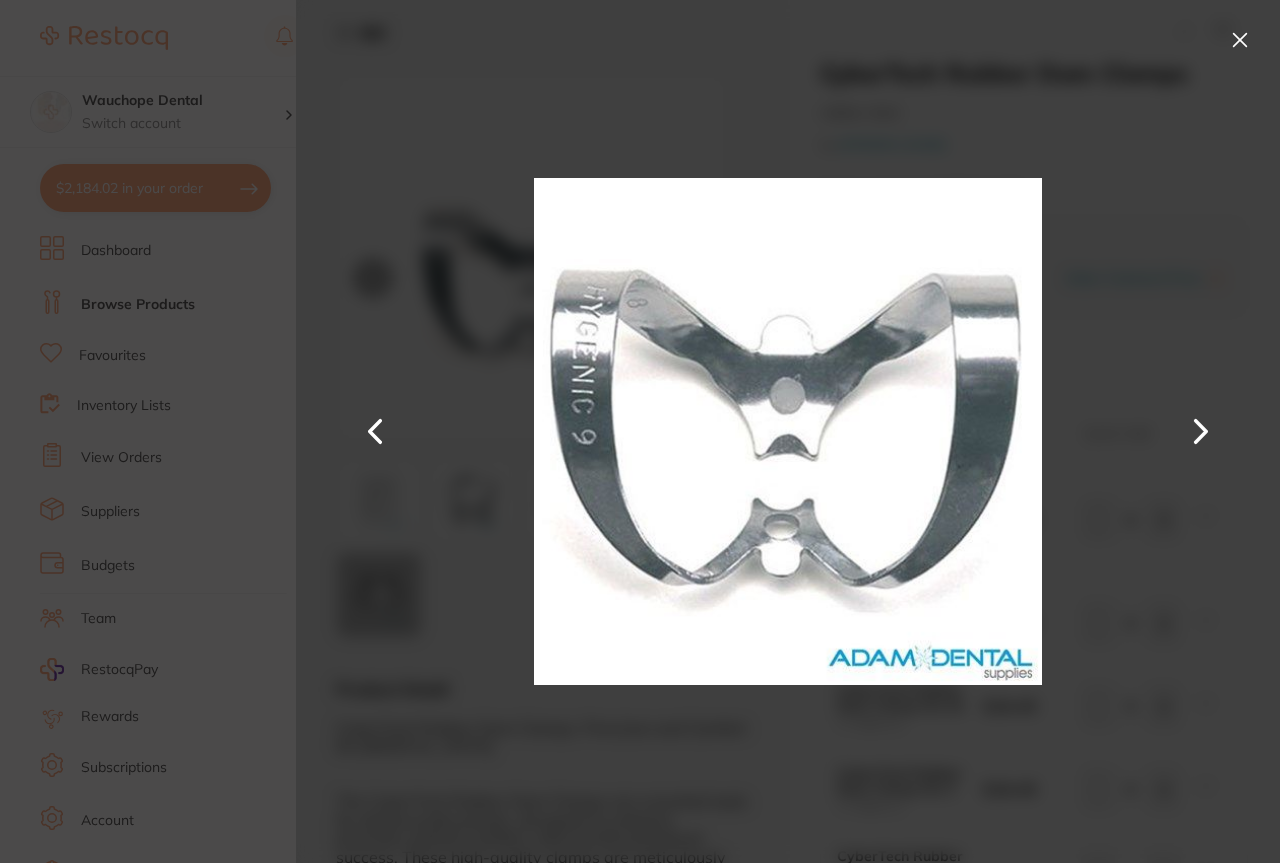 click at bounding box center [1201, 432] 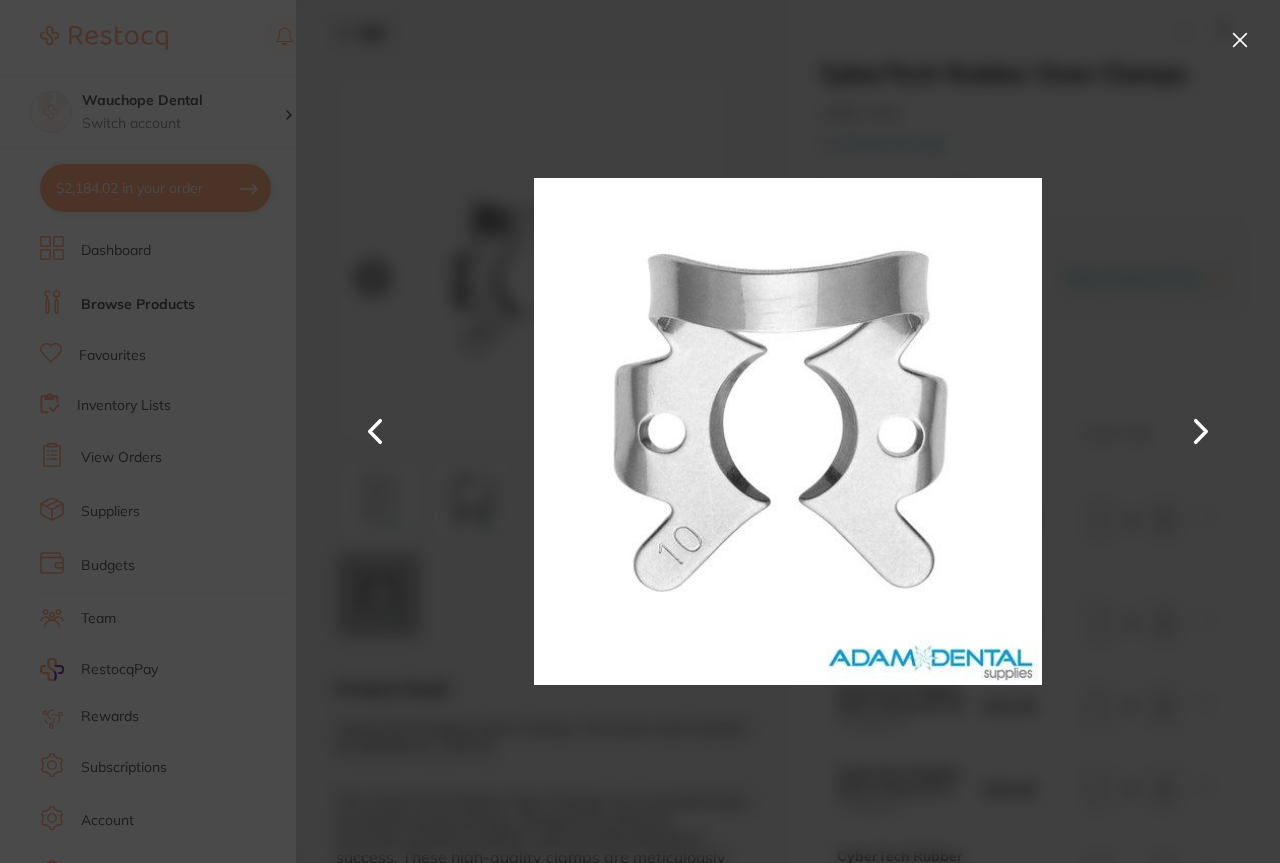 click at bounding box center [1201, 432] 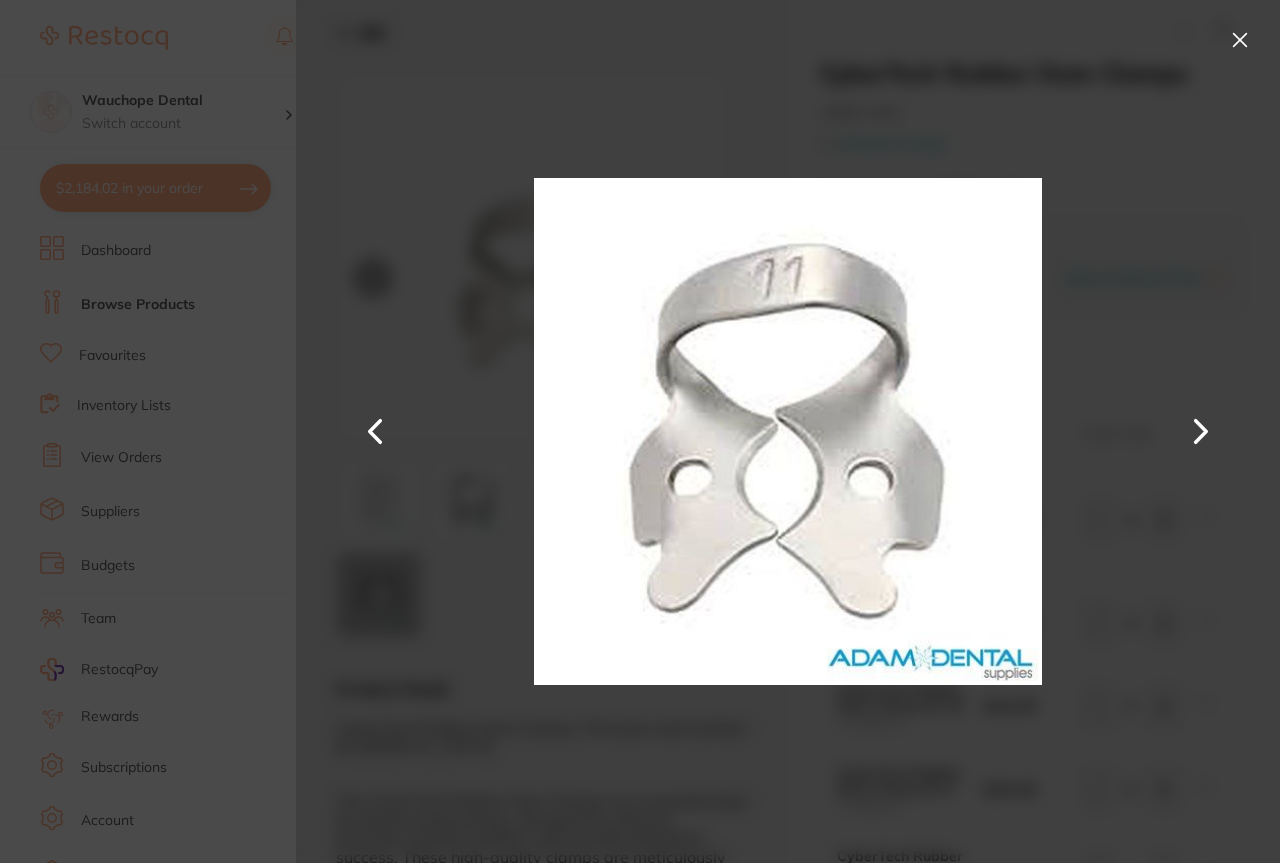 click at bounding box center (1201, 432) 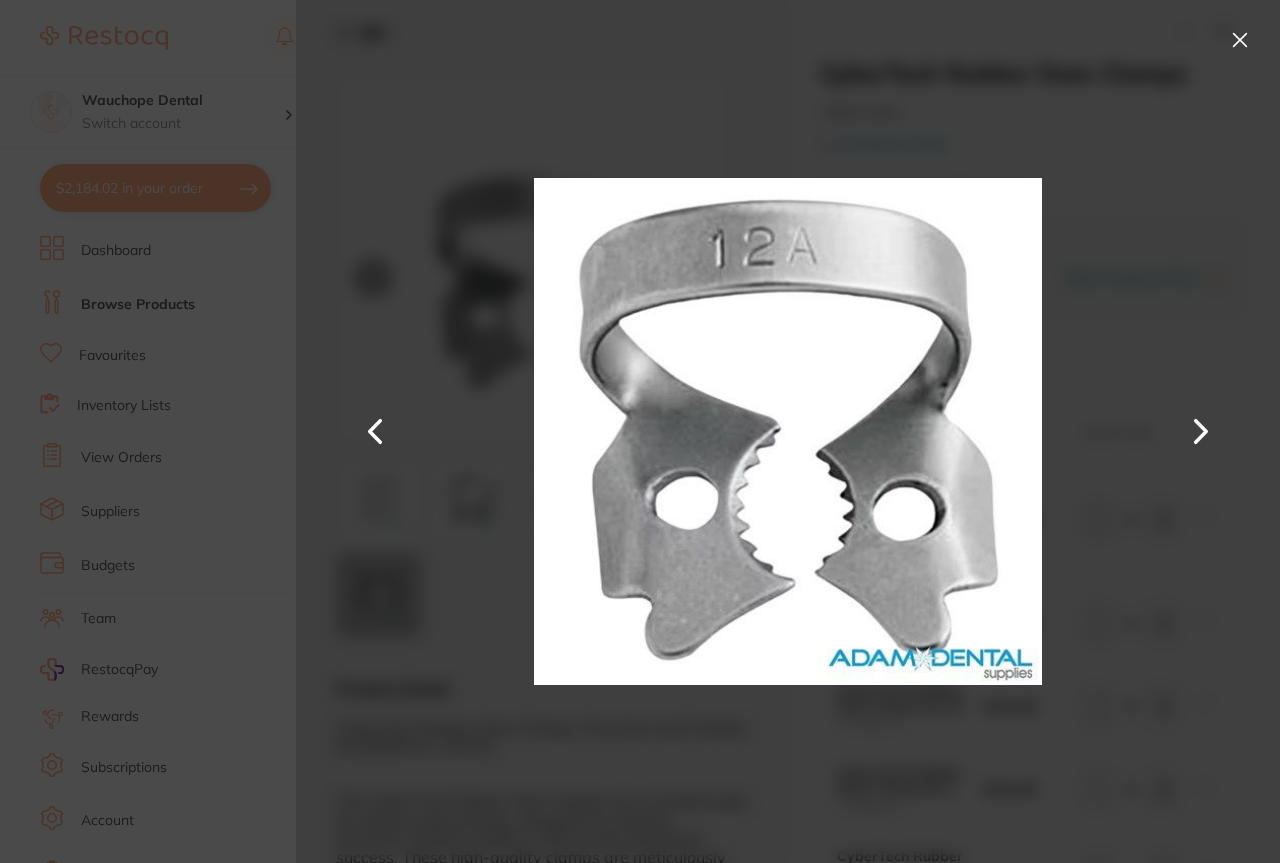 click at bounding box center (1201, 432) 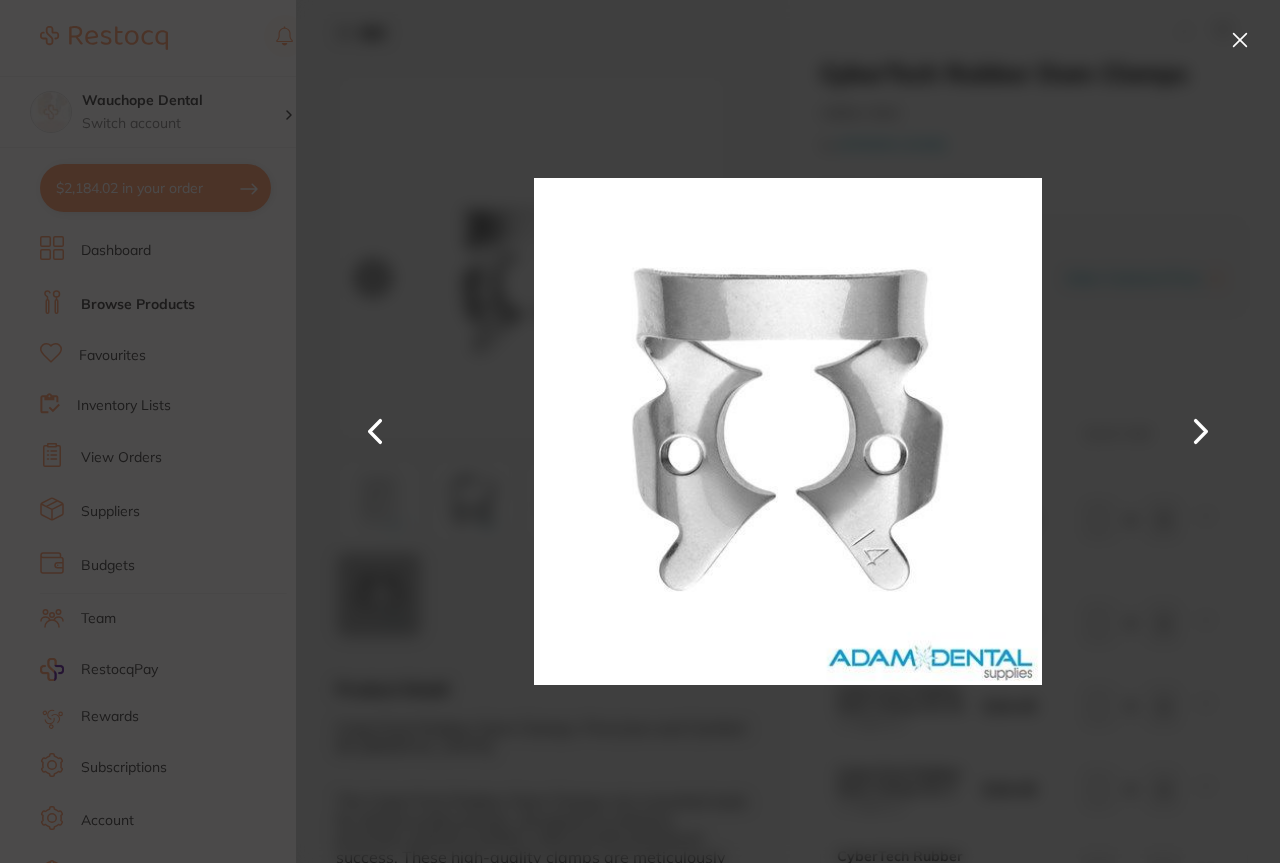 click at bounding box center (1201, 432) 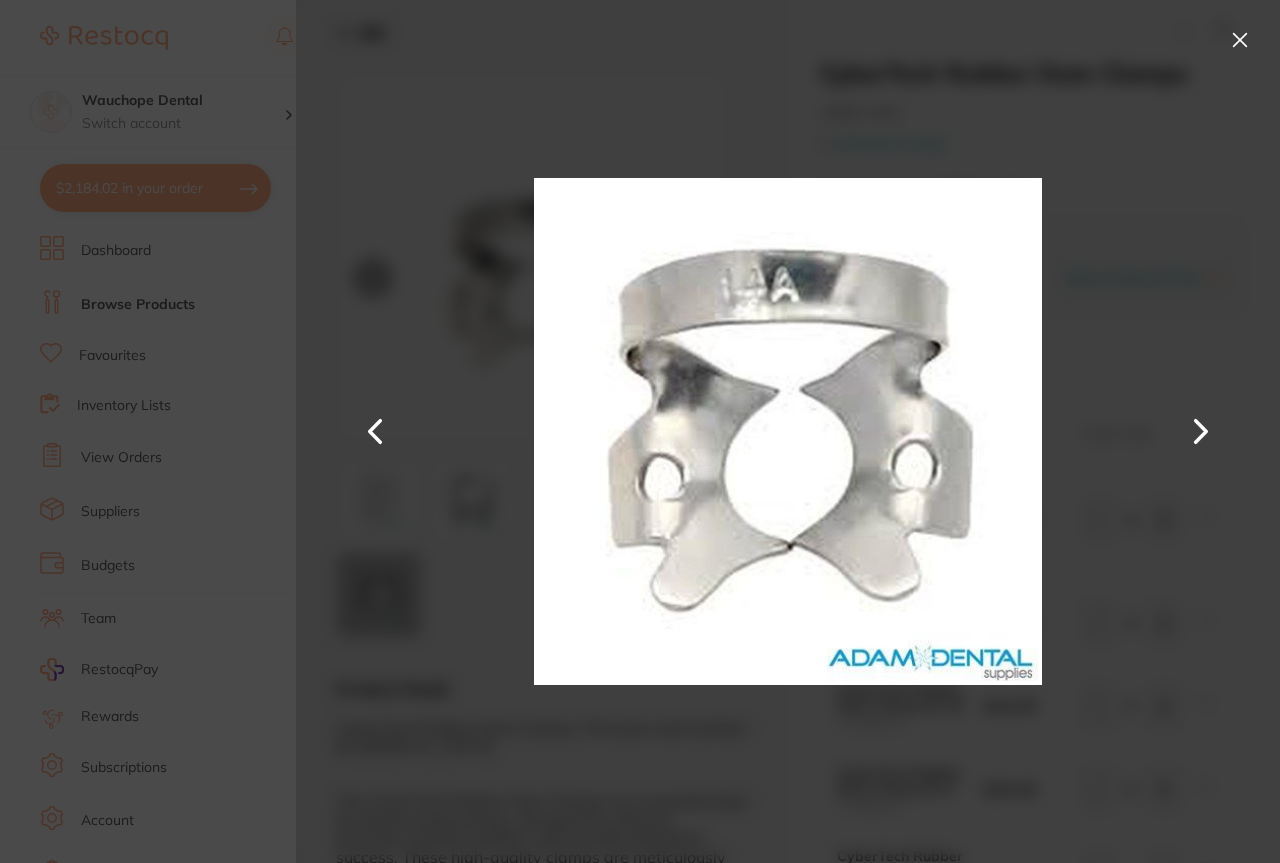 click at bounding box center (1201, 432) 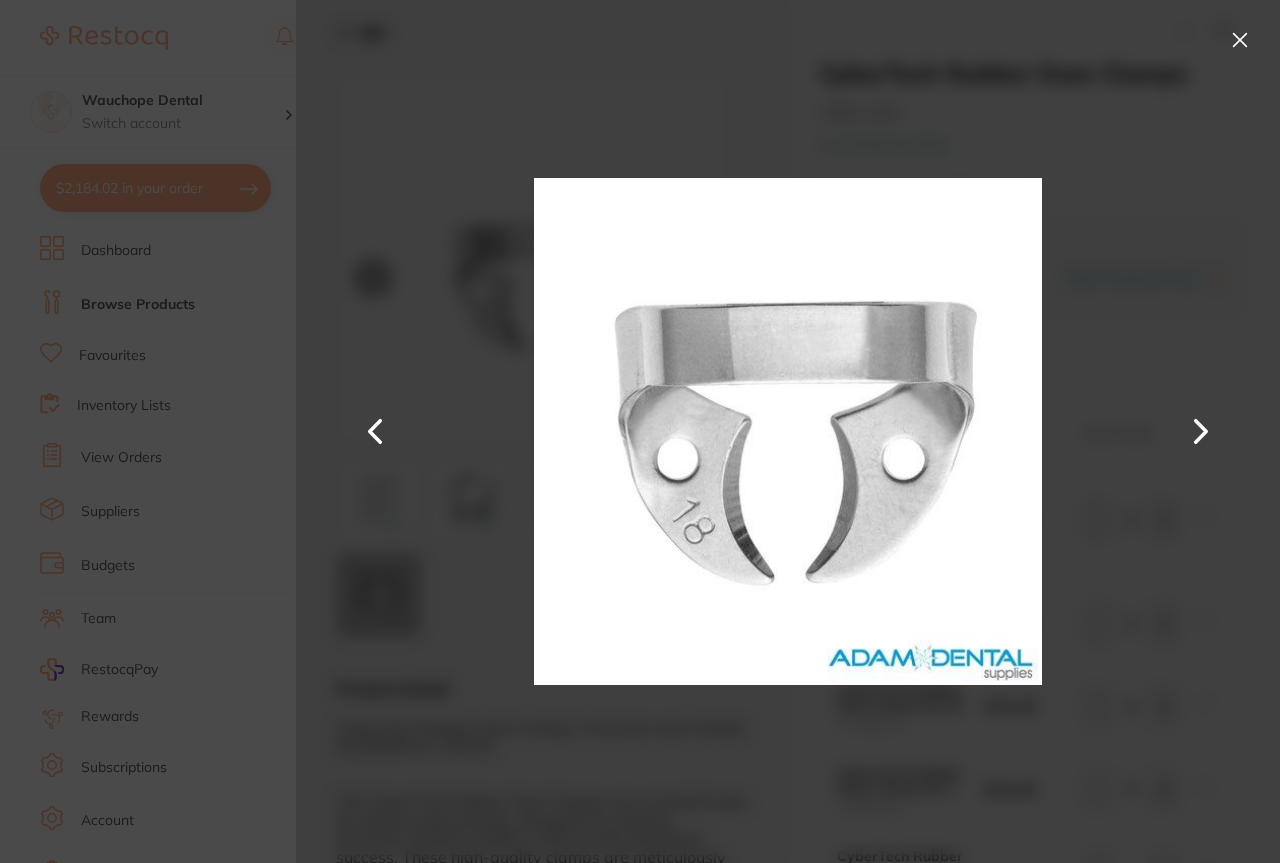 click at bounding box center (1201, 432) 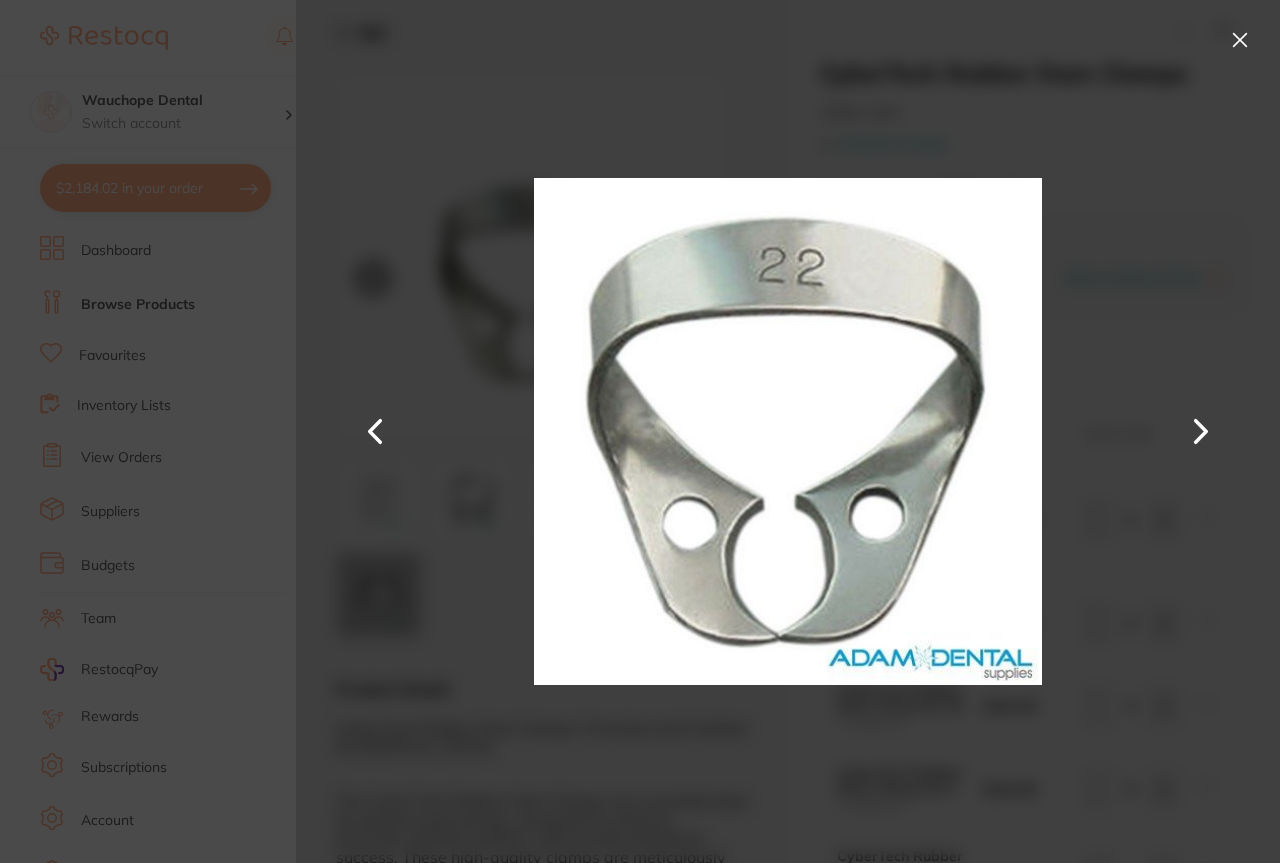 click at bounding box center [1201, 432] 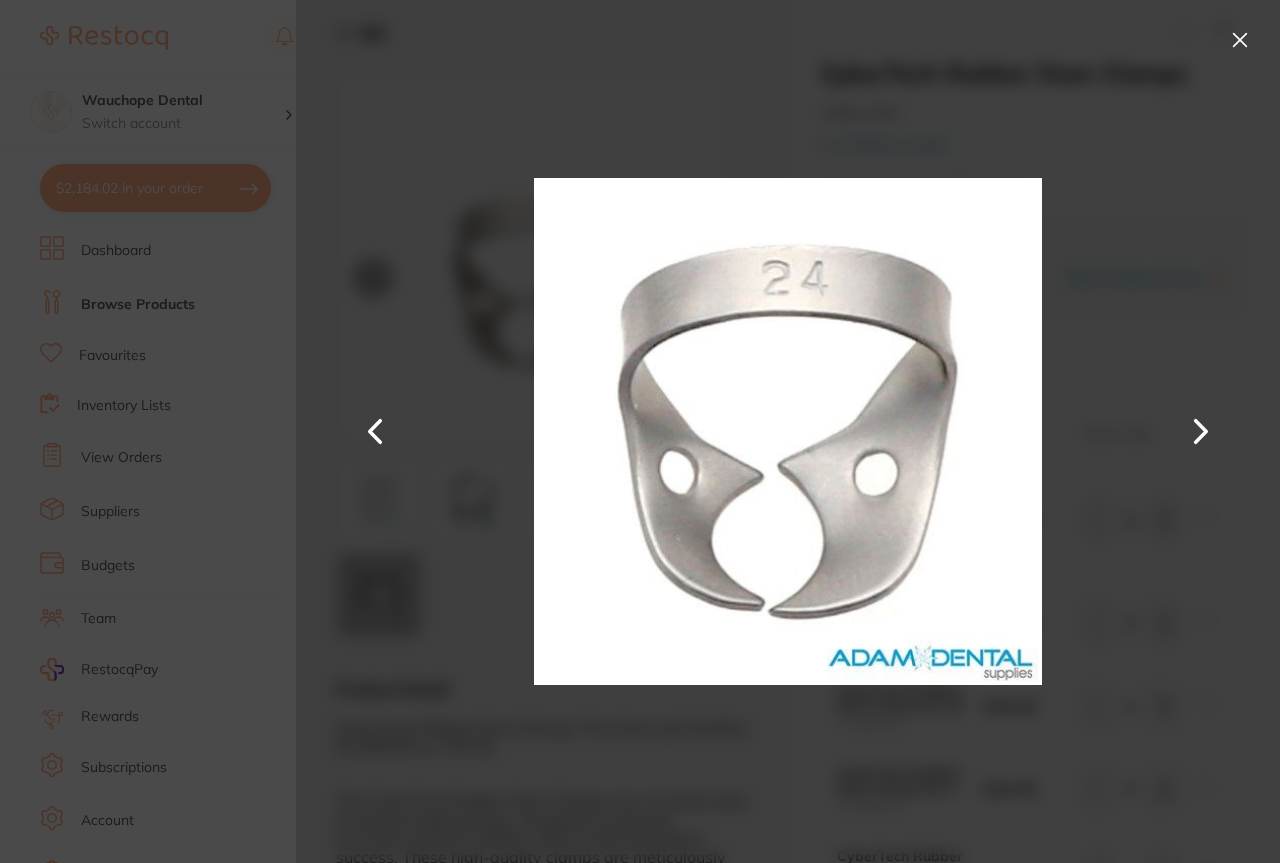 click at bounding box center (1201, 432) 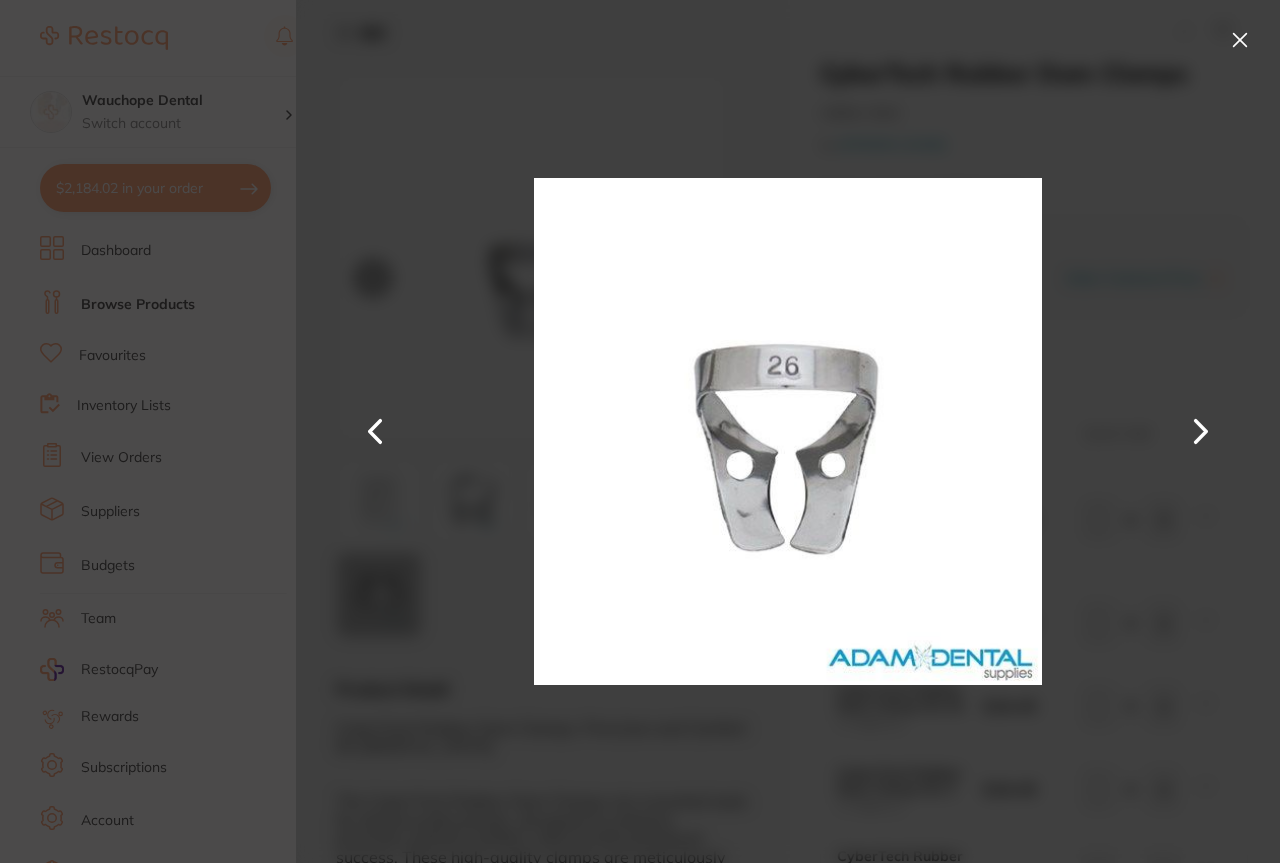click at bounding box center [1201, 432] 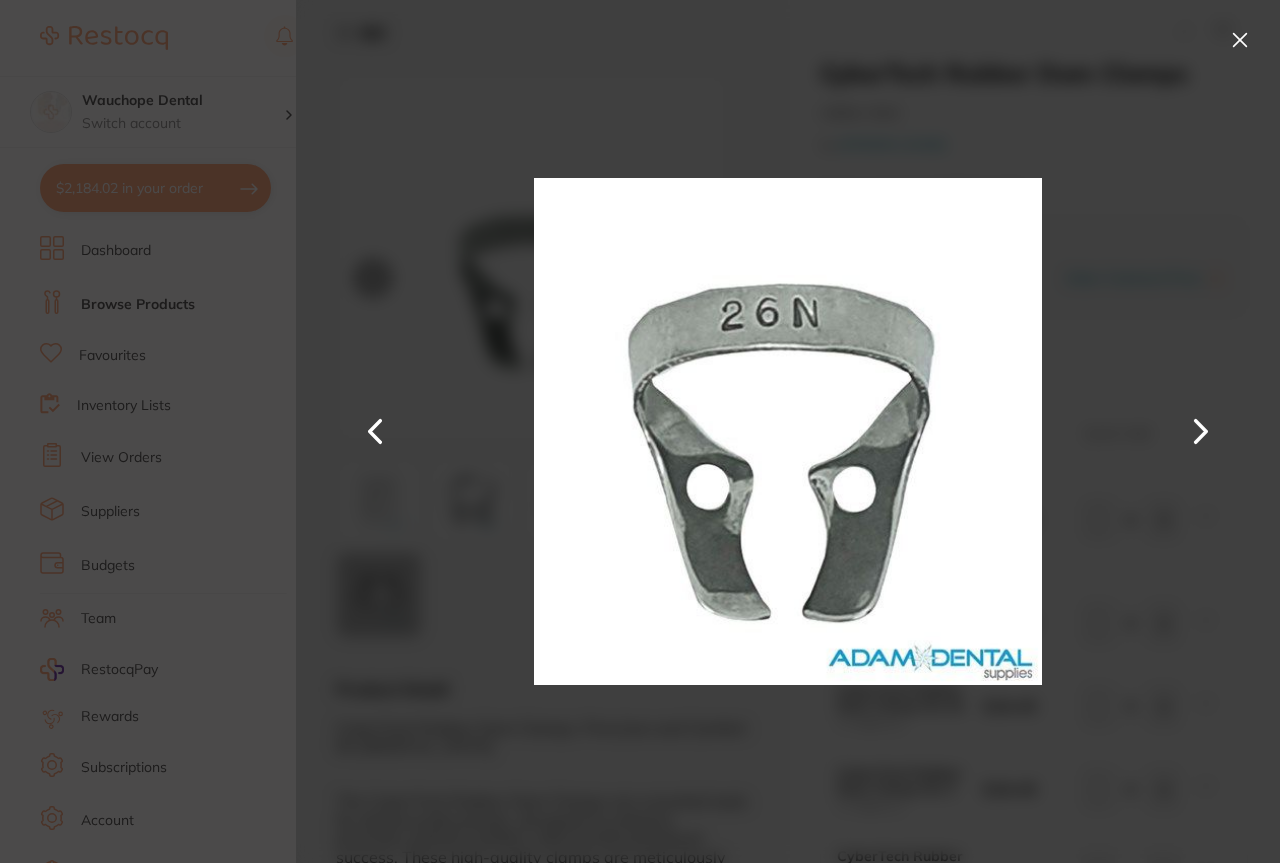 click at bounding box center [1201, 432] 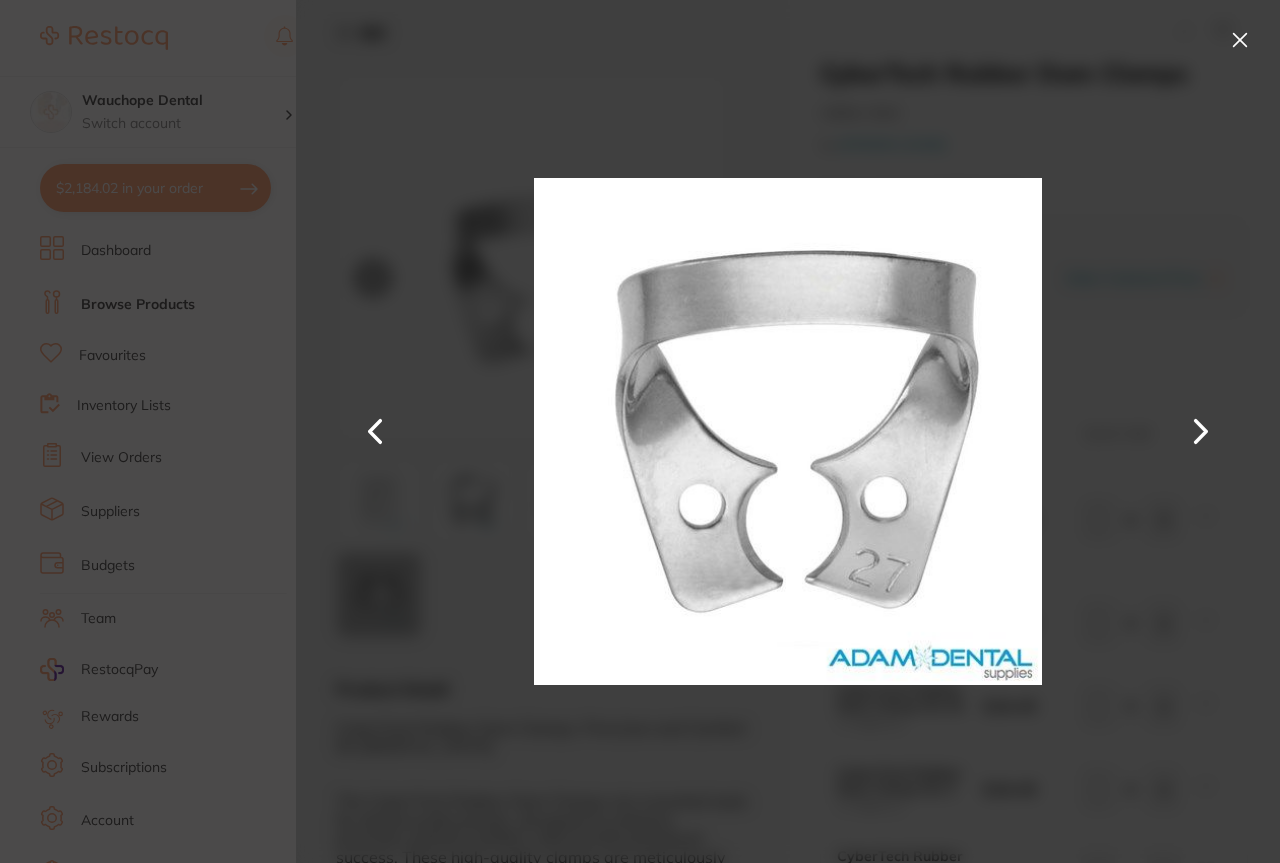 click at bounding box center [1240, 40] 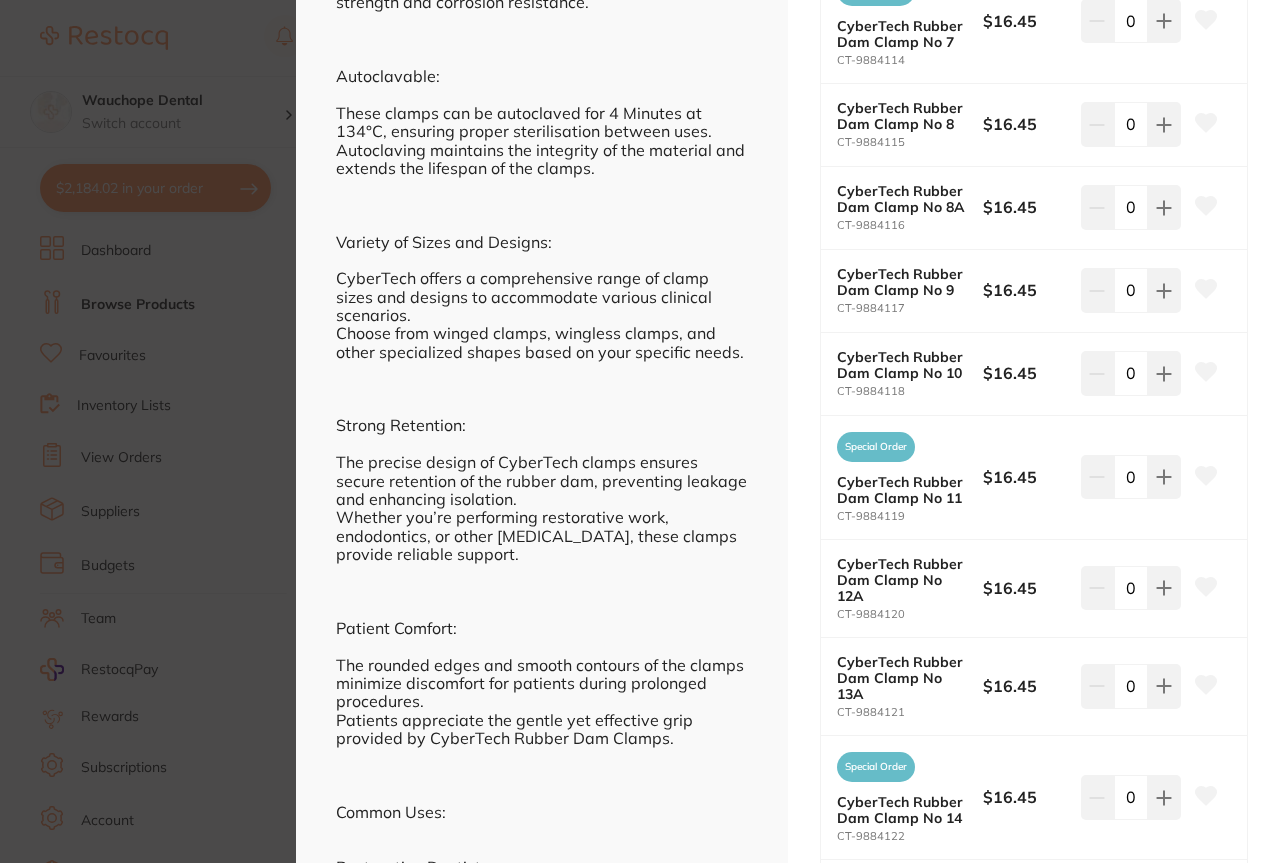 scroll, scrollTop: 1045, scrollLeft: 0, axis: vertical 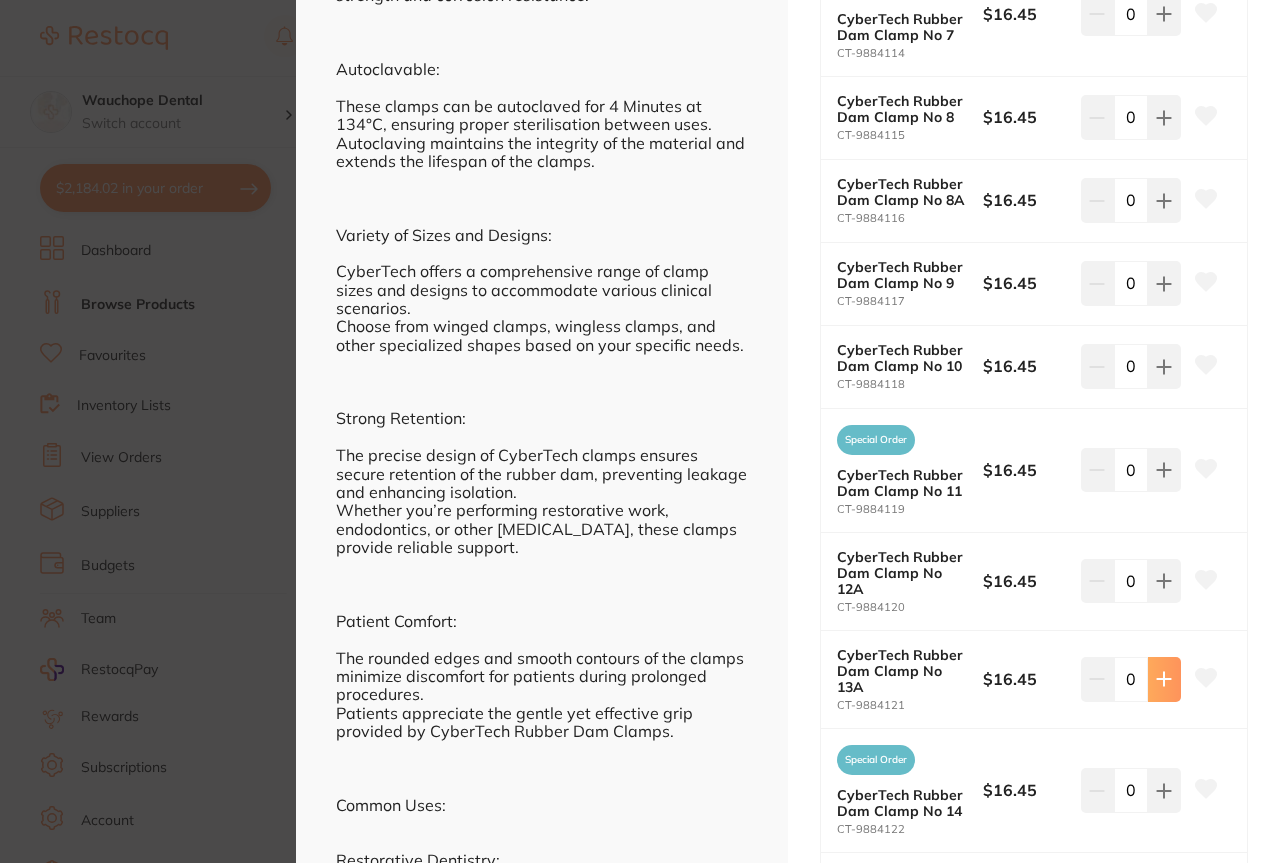 click at bounding box center [1164, -525] 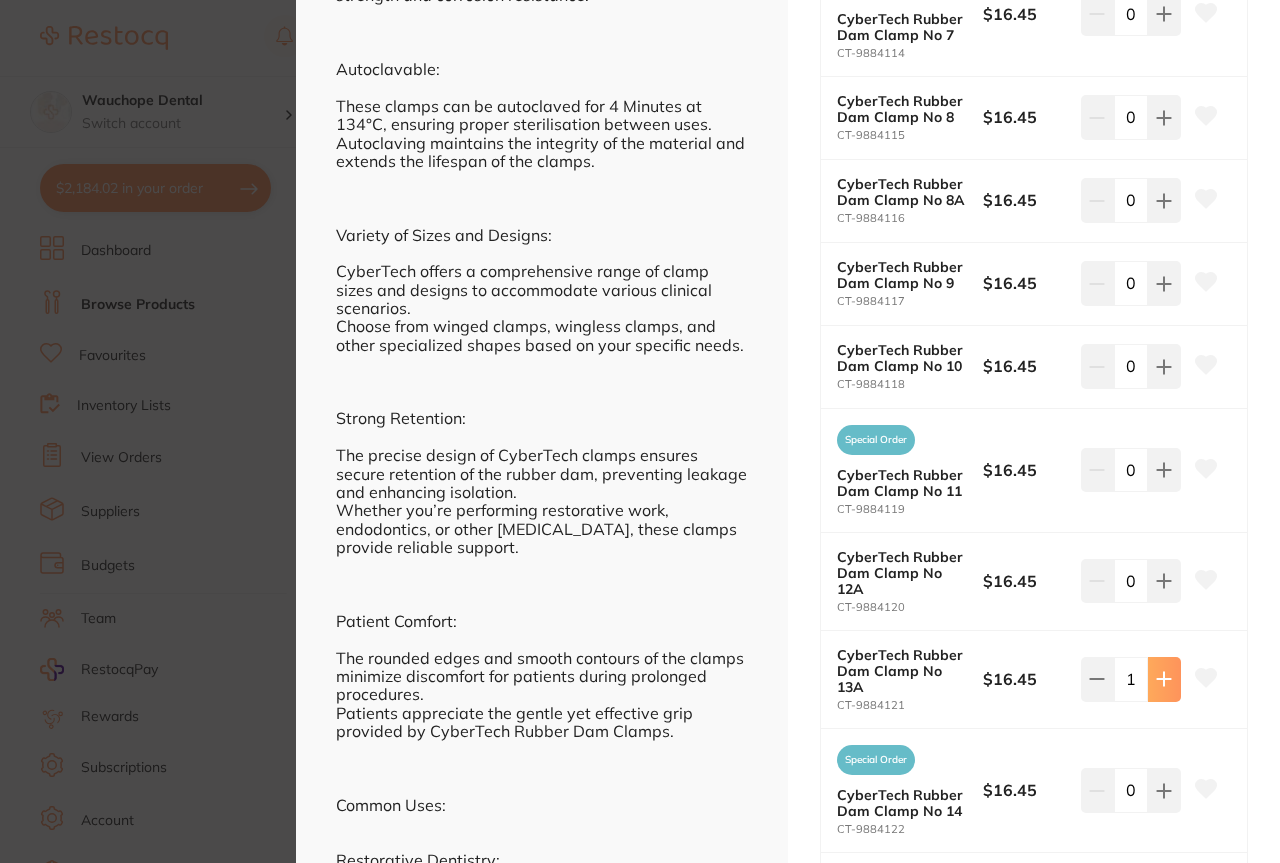 click at bounding box center (1164, -525) 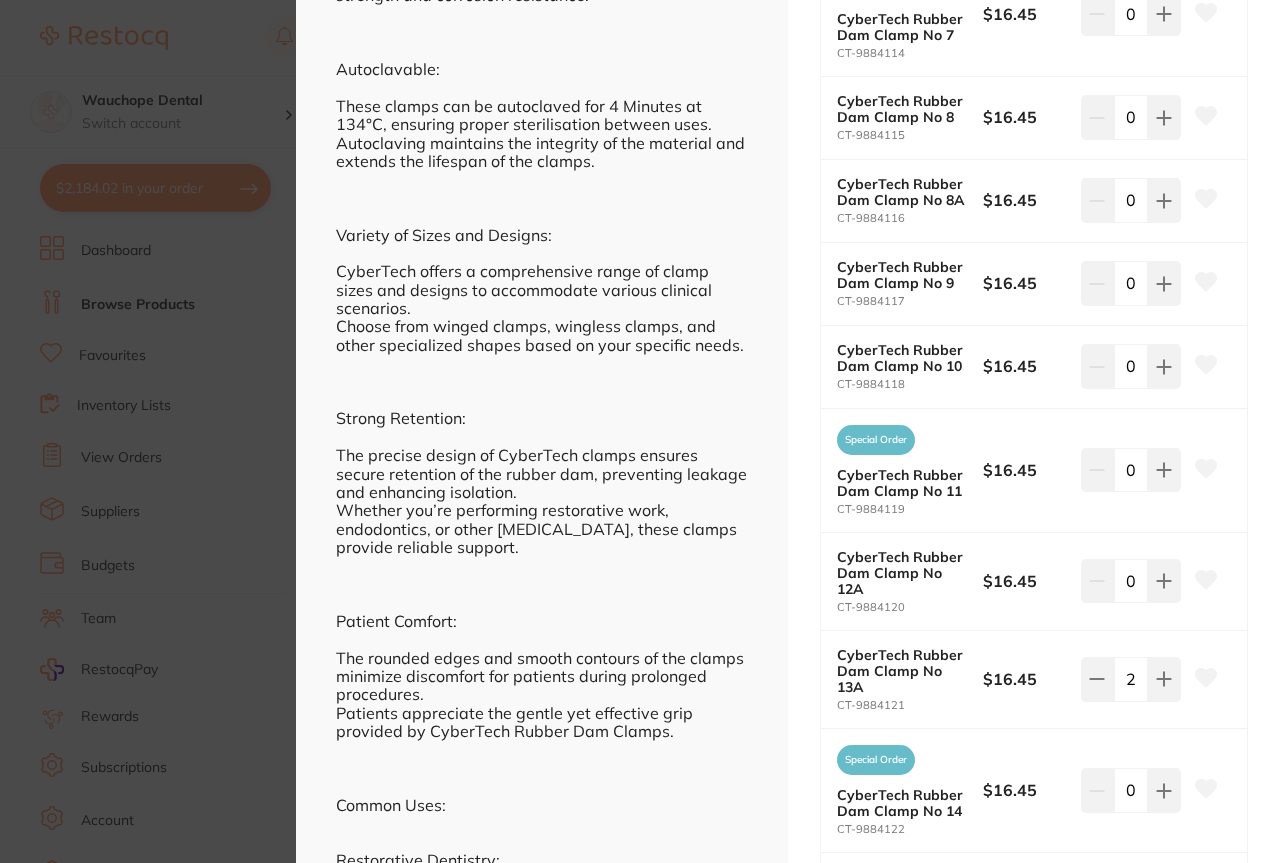 click 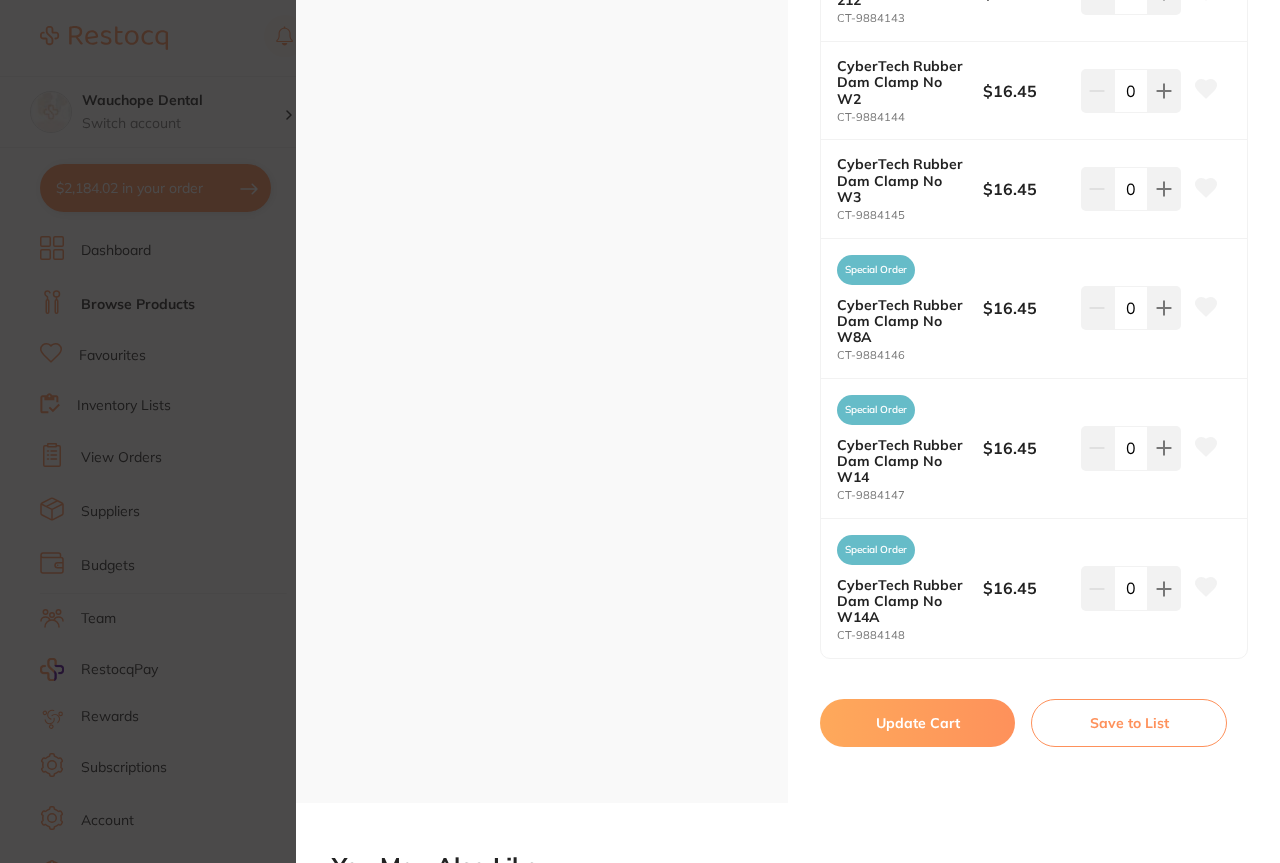 scroll, scrollTop: 4051, scrollLeft: 0, axis: vertical 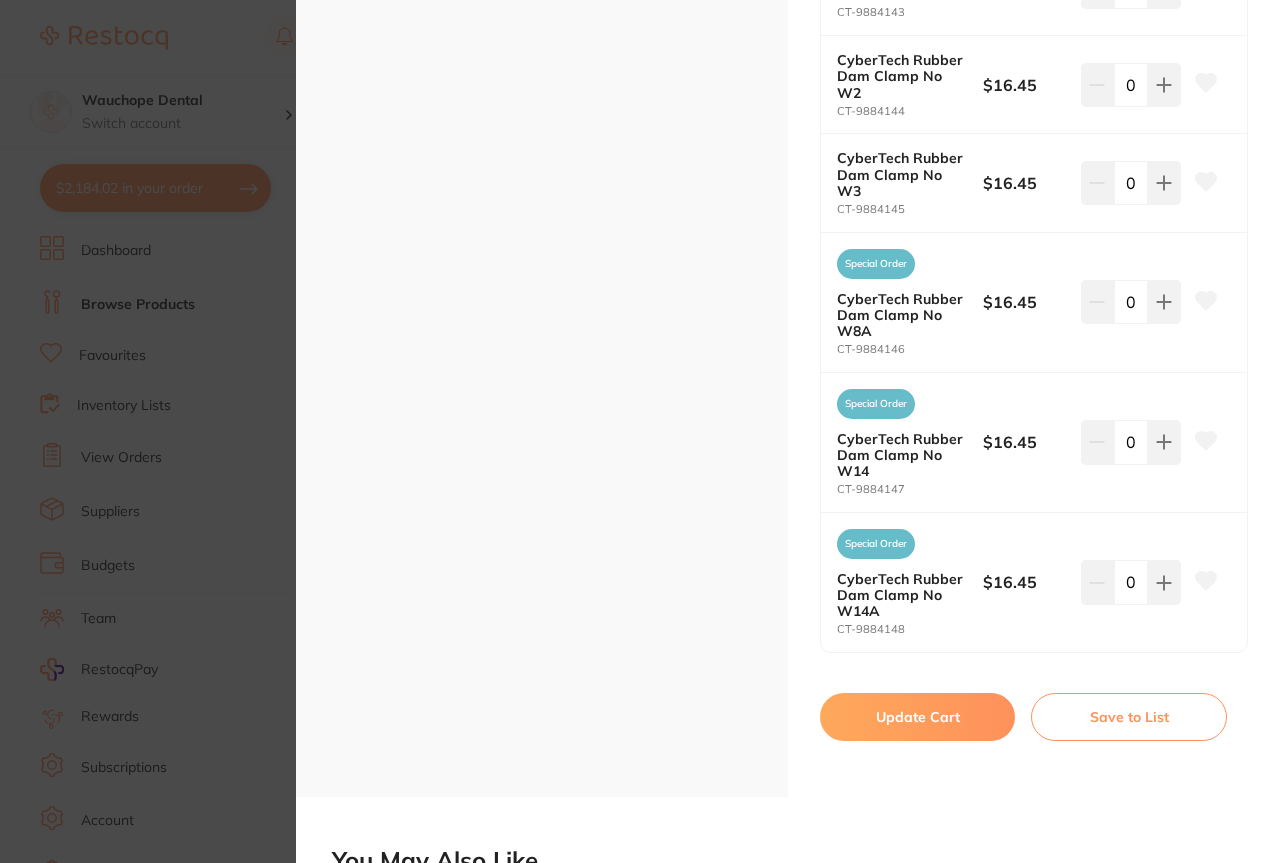 click on "Update Cart" at bounding box center (917, 717) 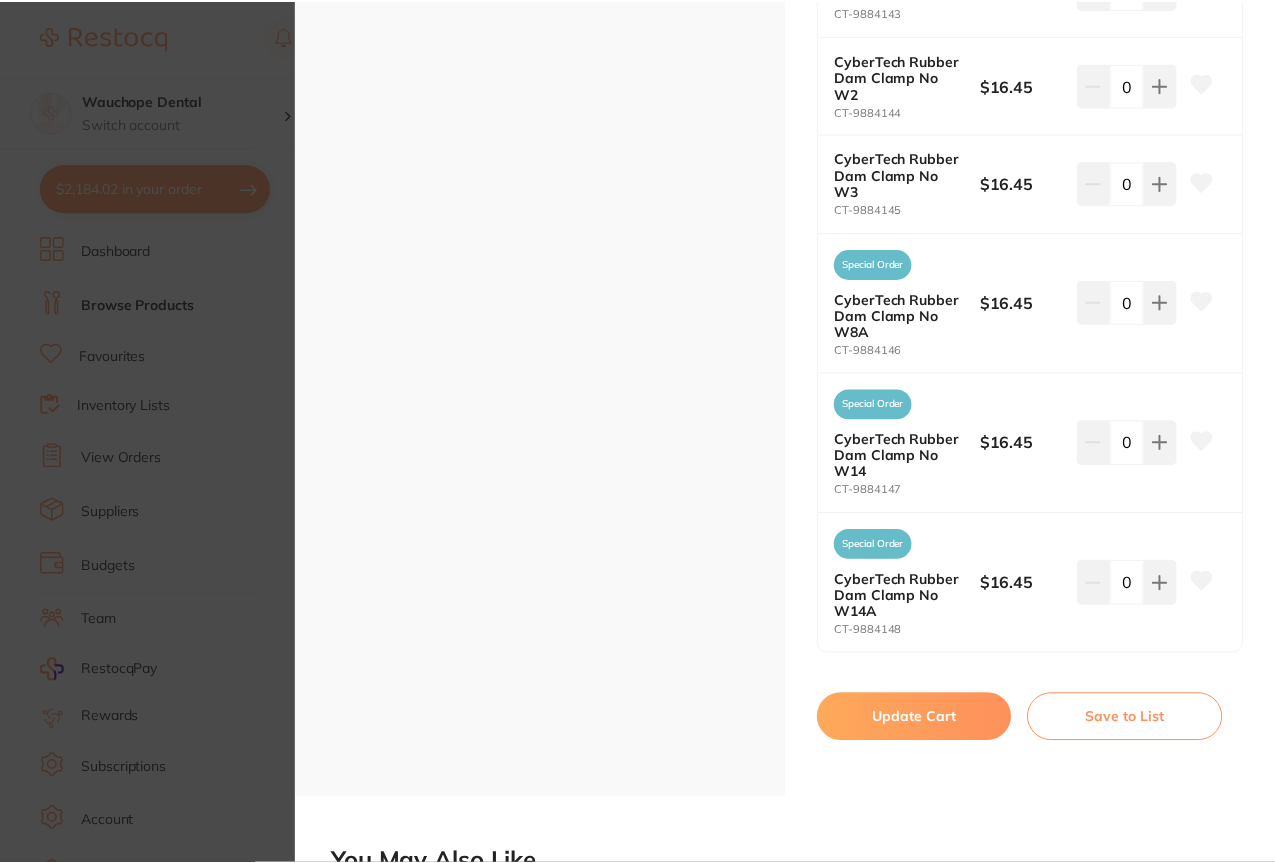 scroll, scrollTop: 2, scrollLeft: 0, axis: vertical 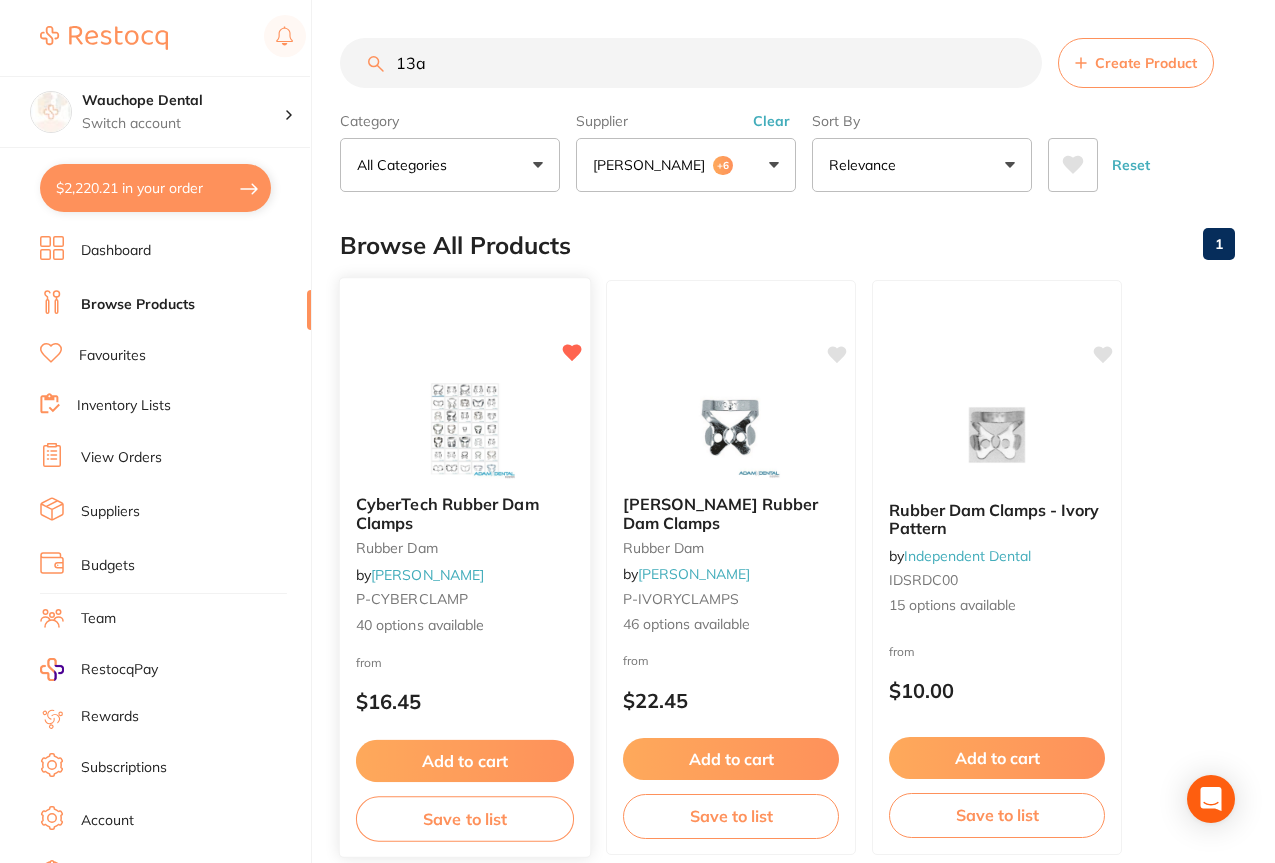 click at bounding box center [464, 428] 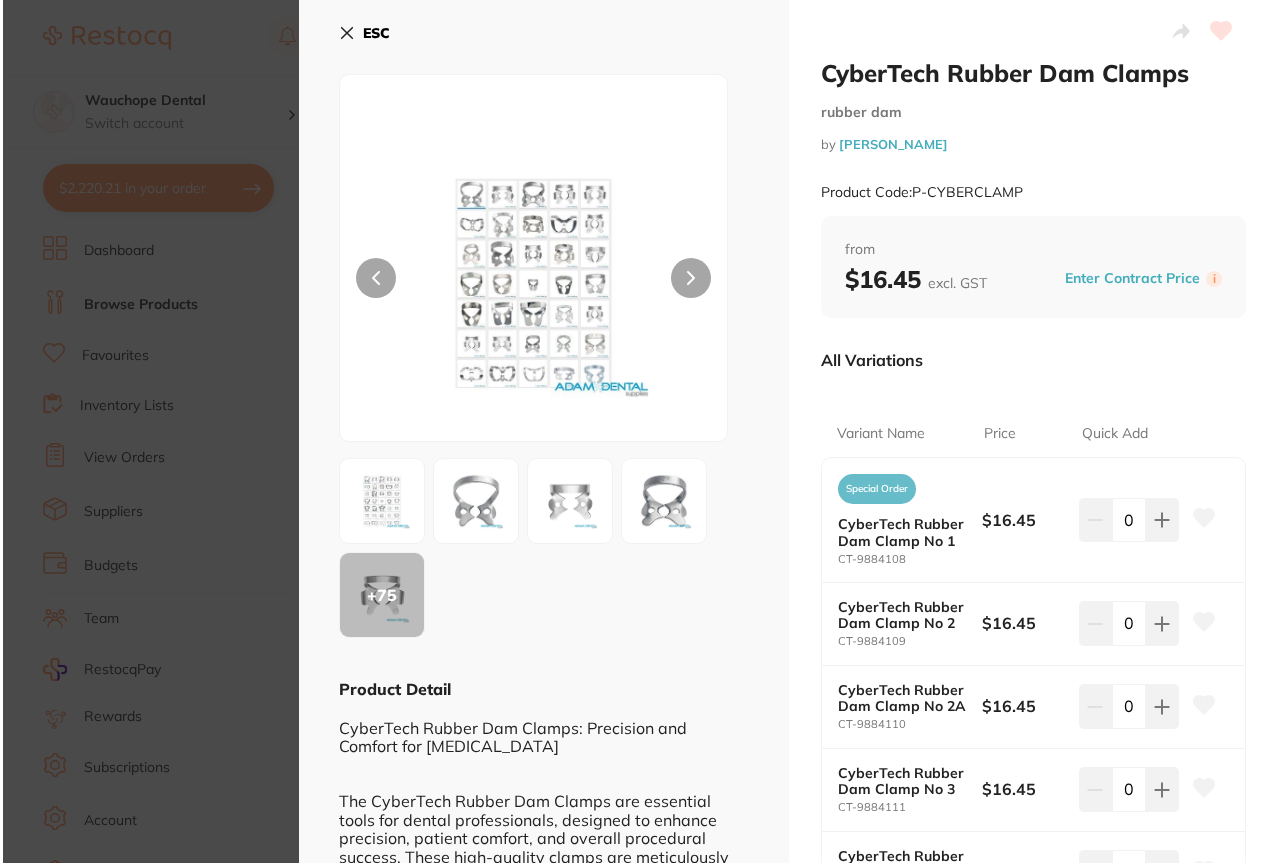 scroll, scrollTop: 0, scrollLeft: 0, axis: both 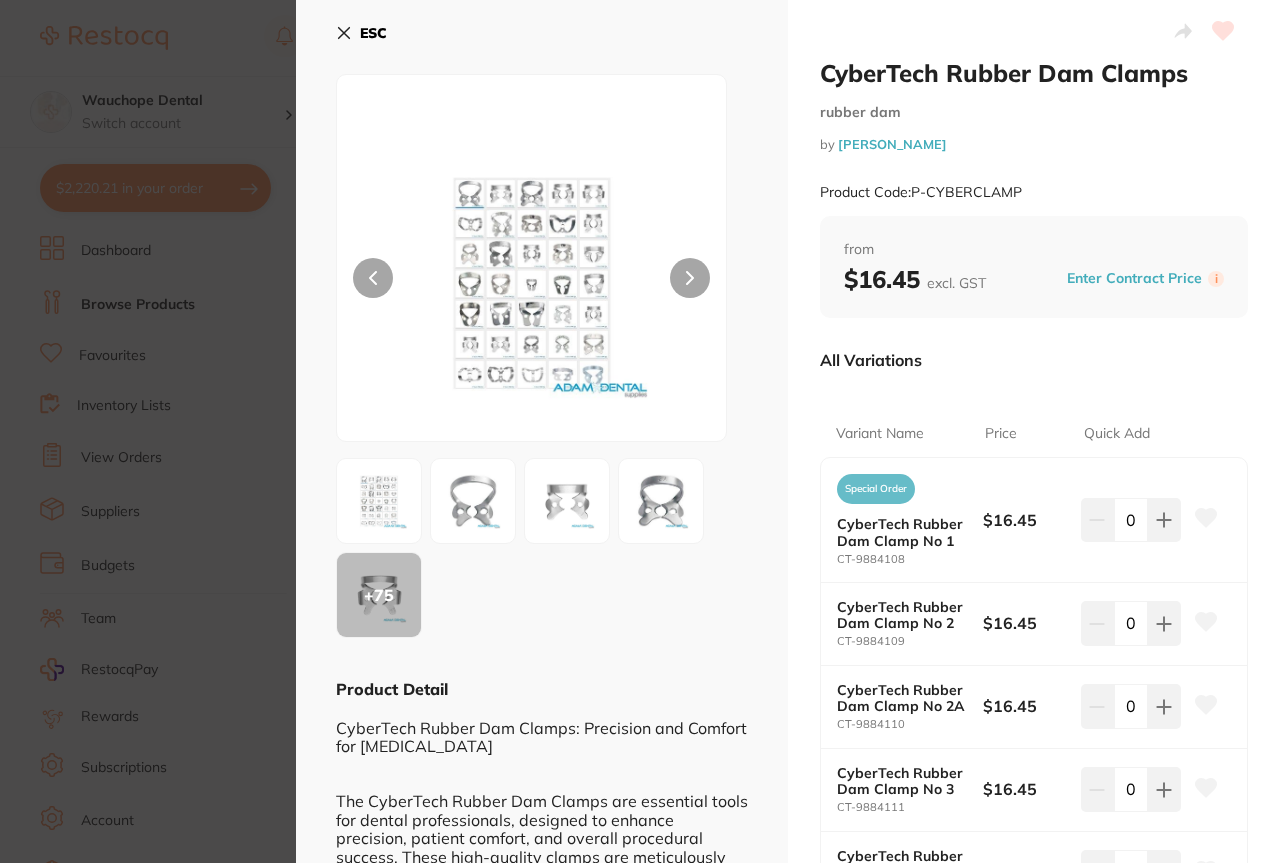 click 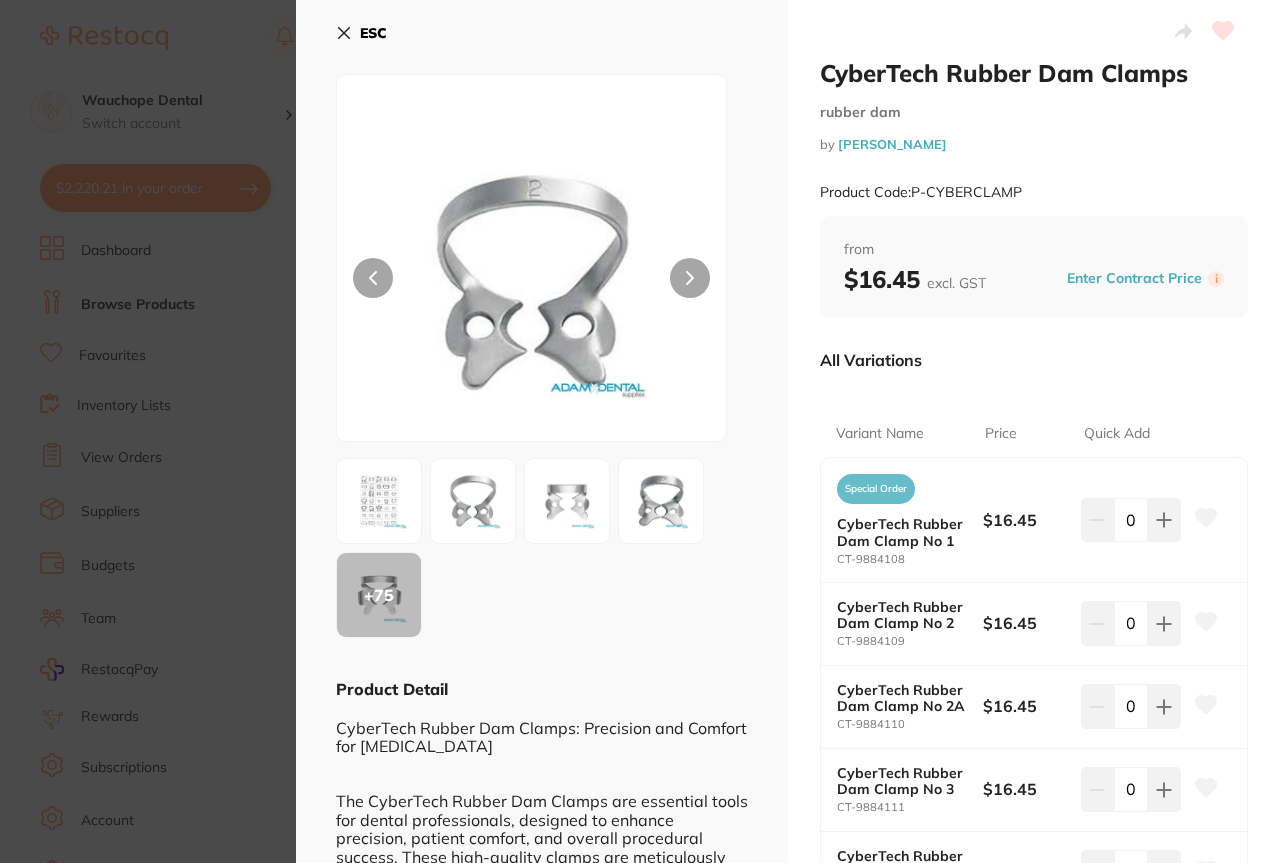 click 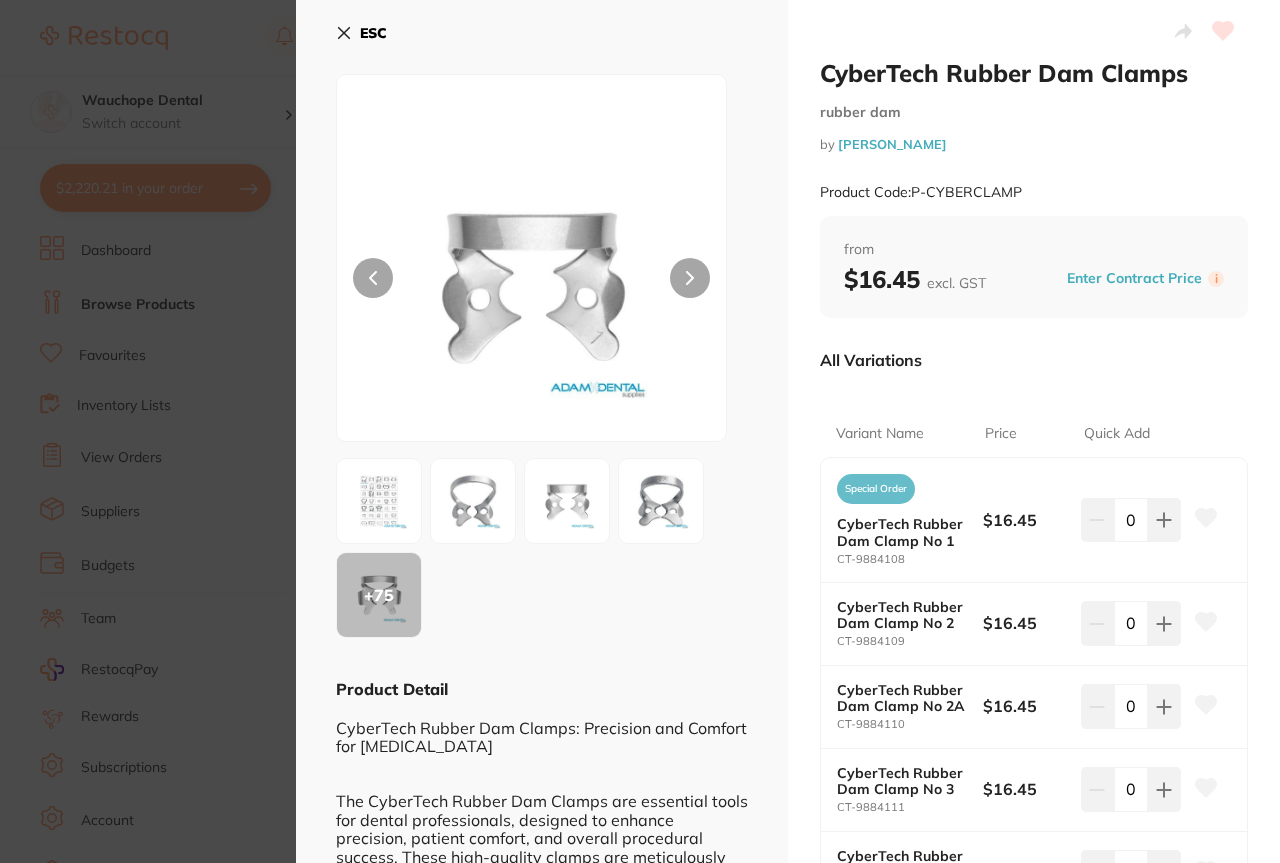 click 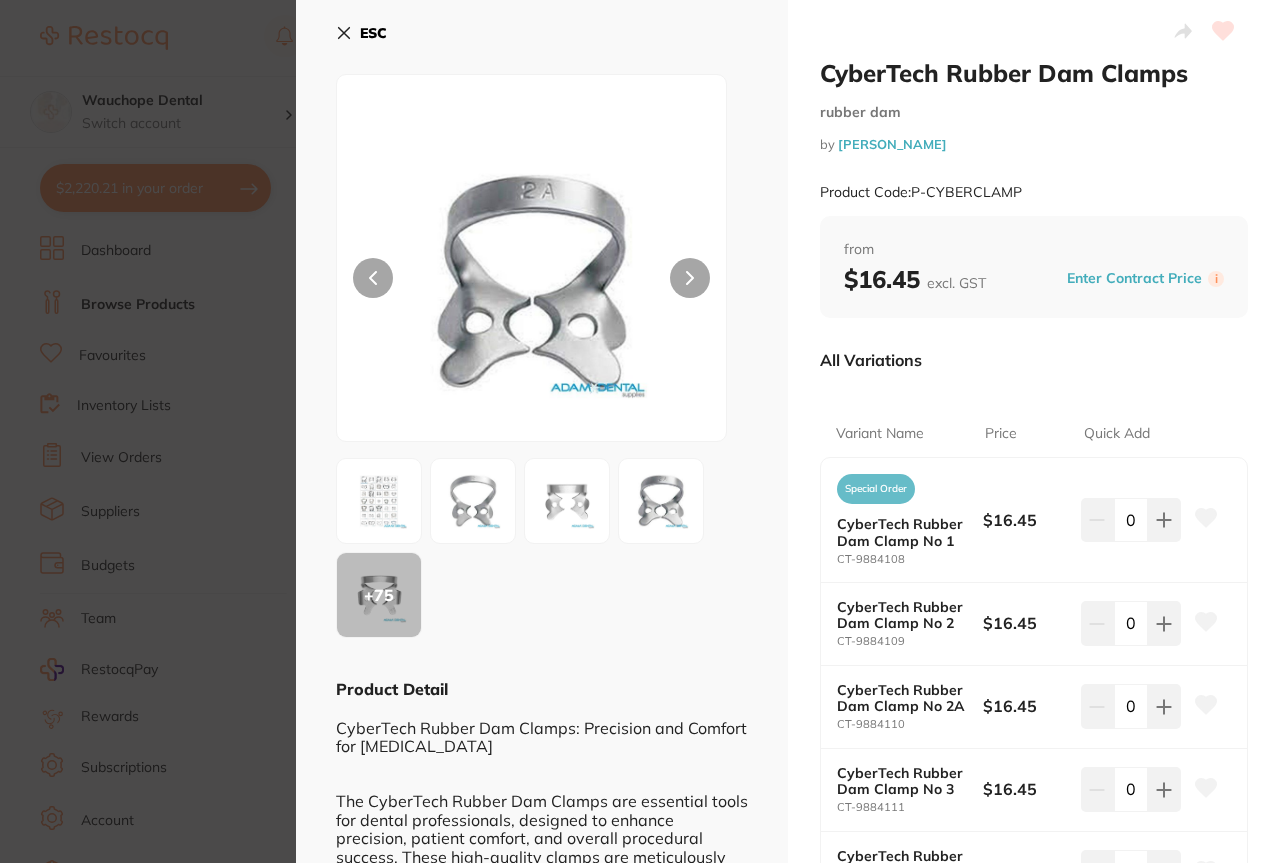 click 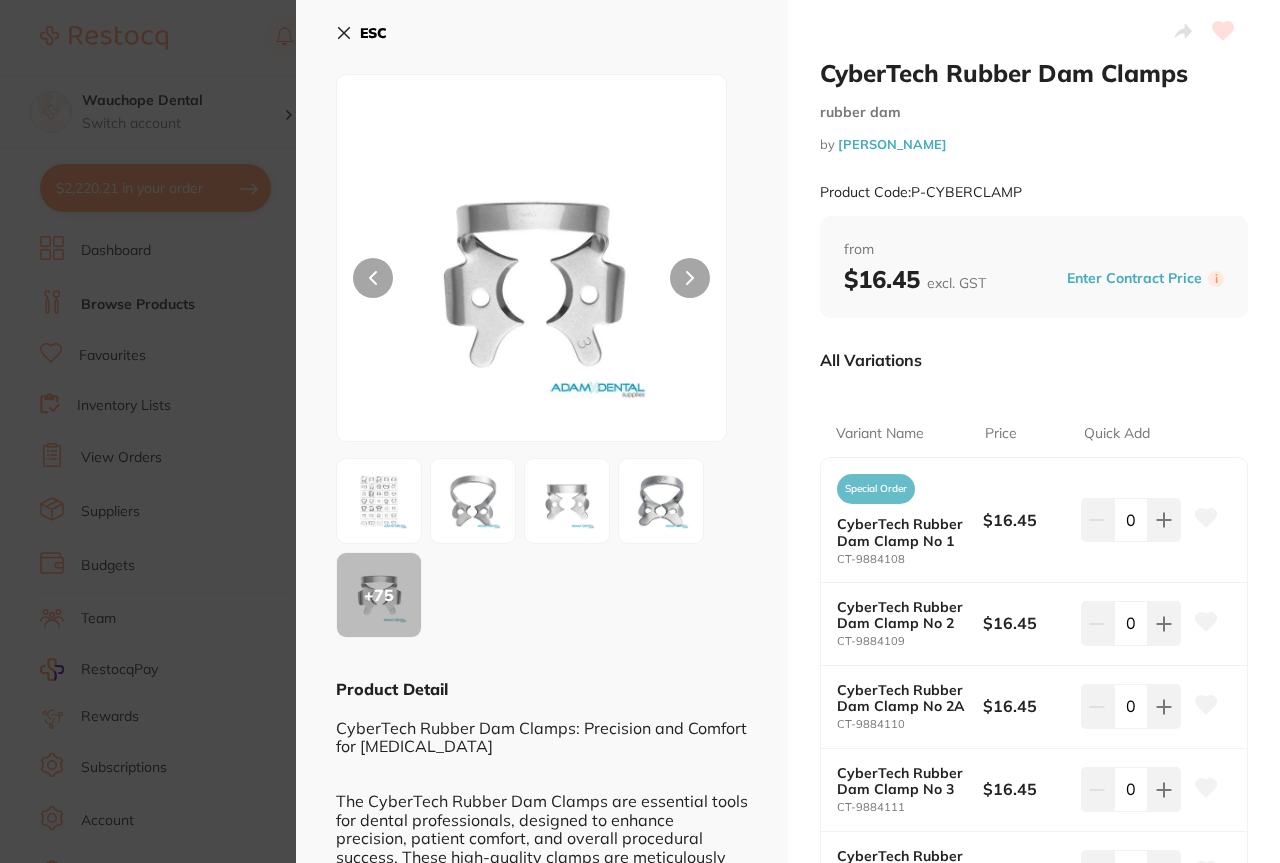 click 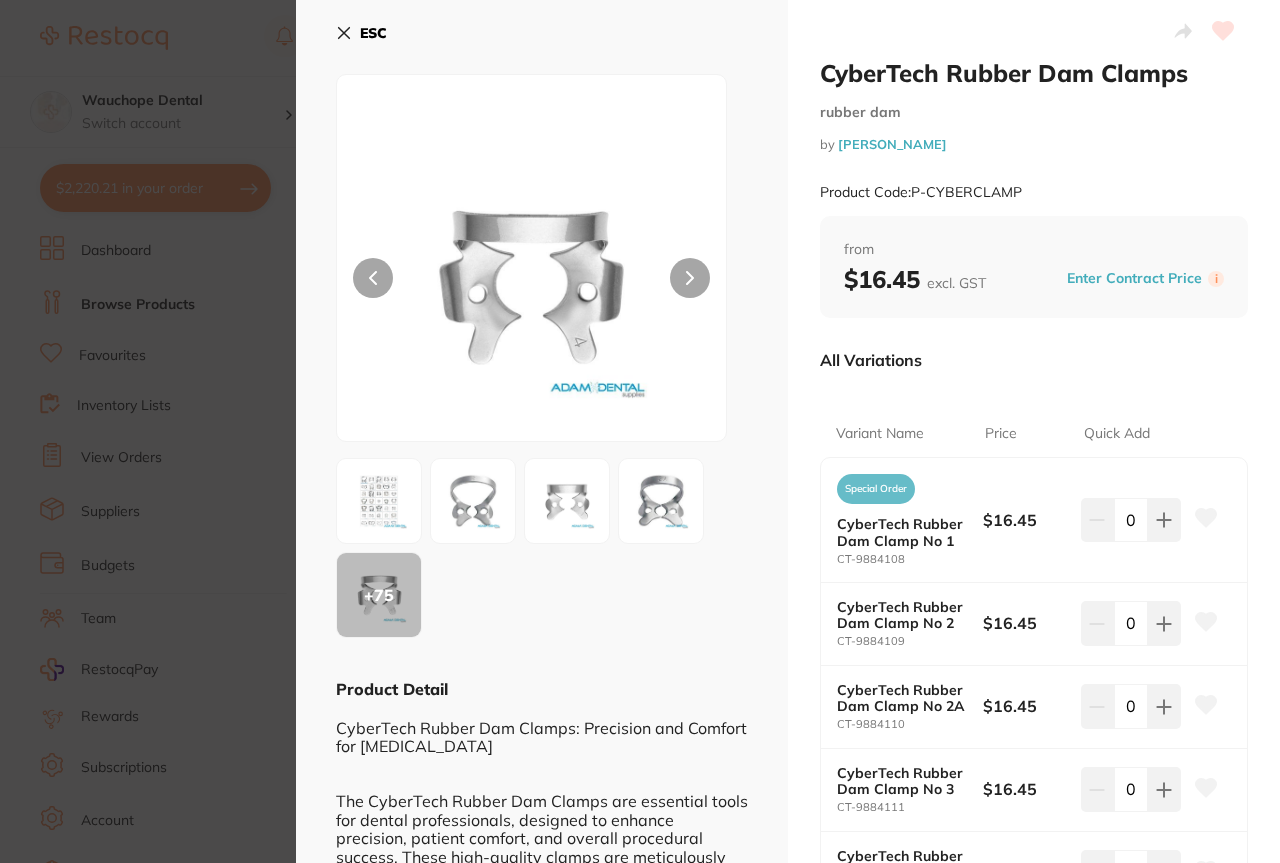 click 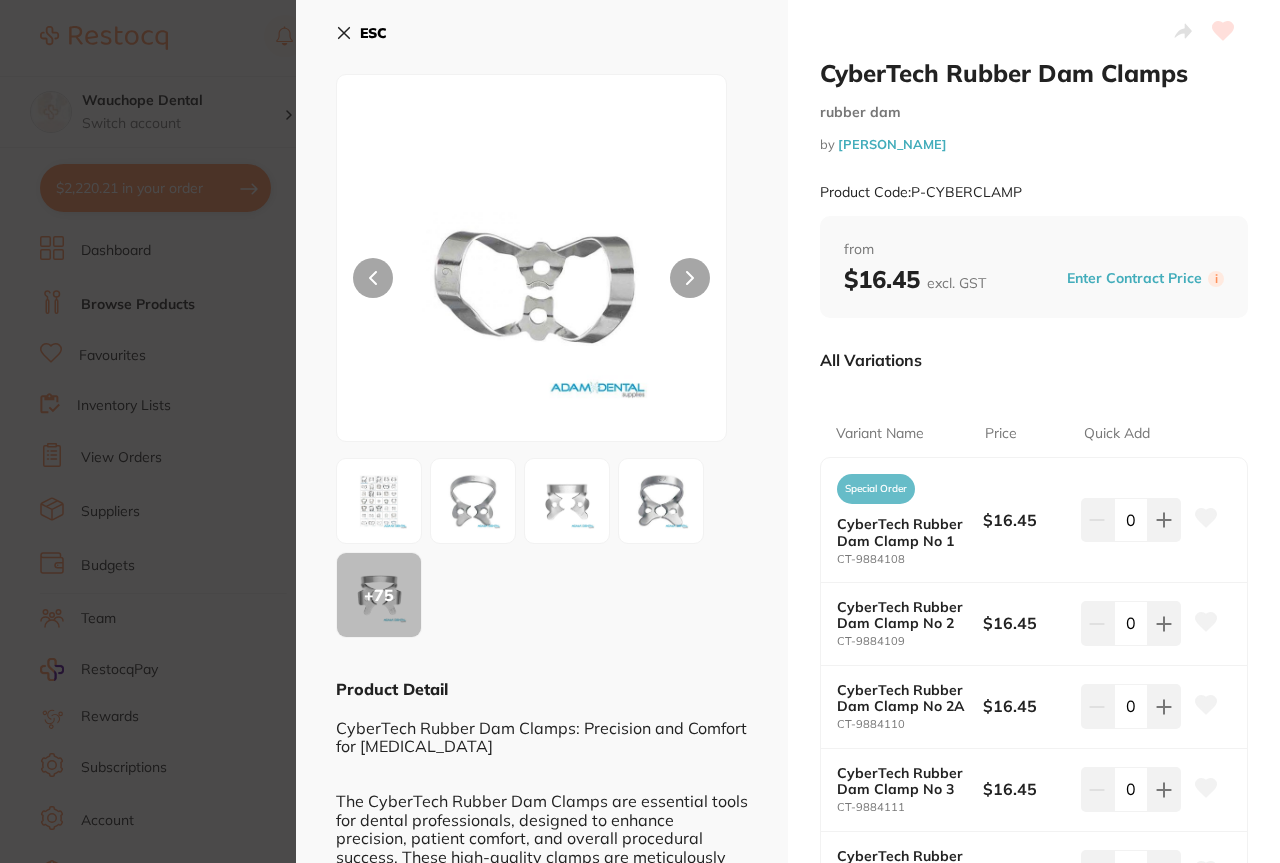click 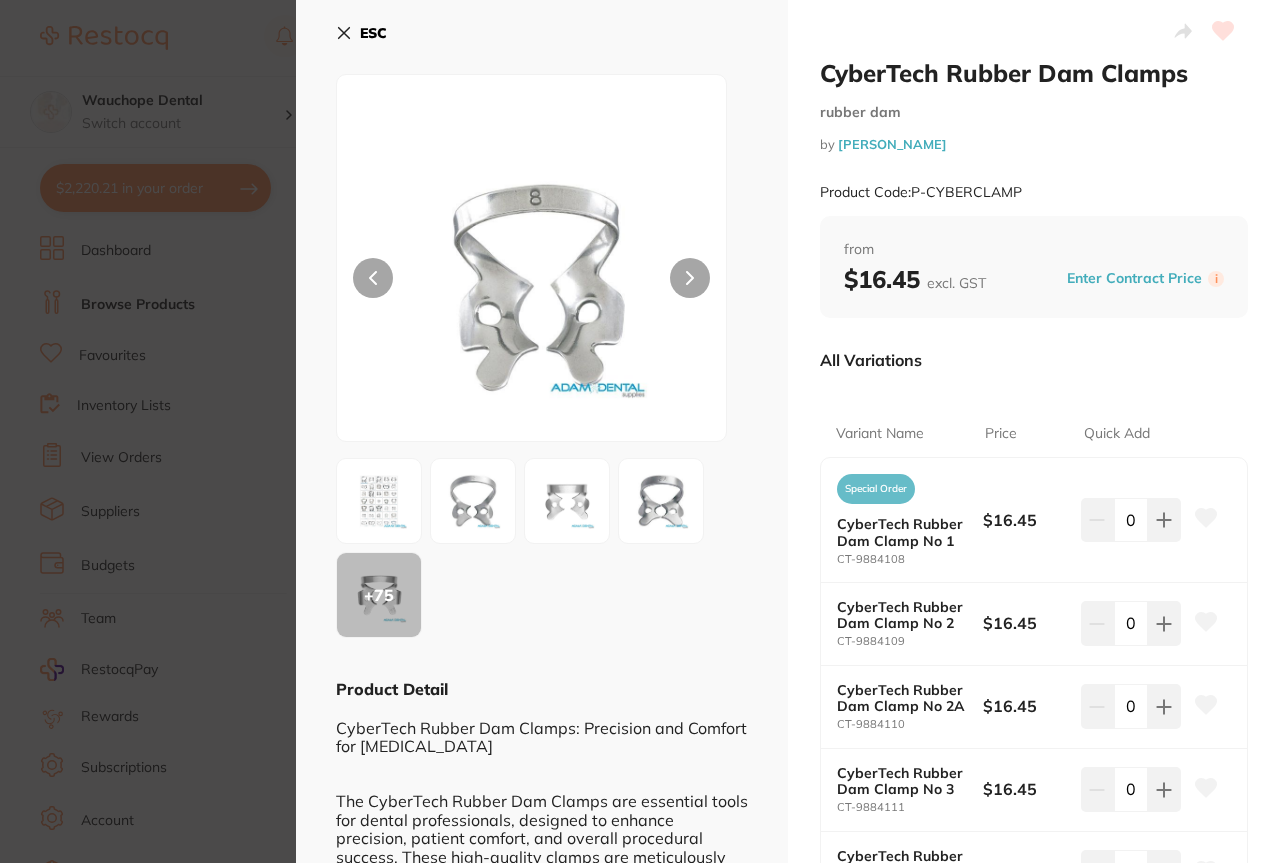 click 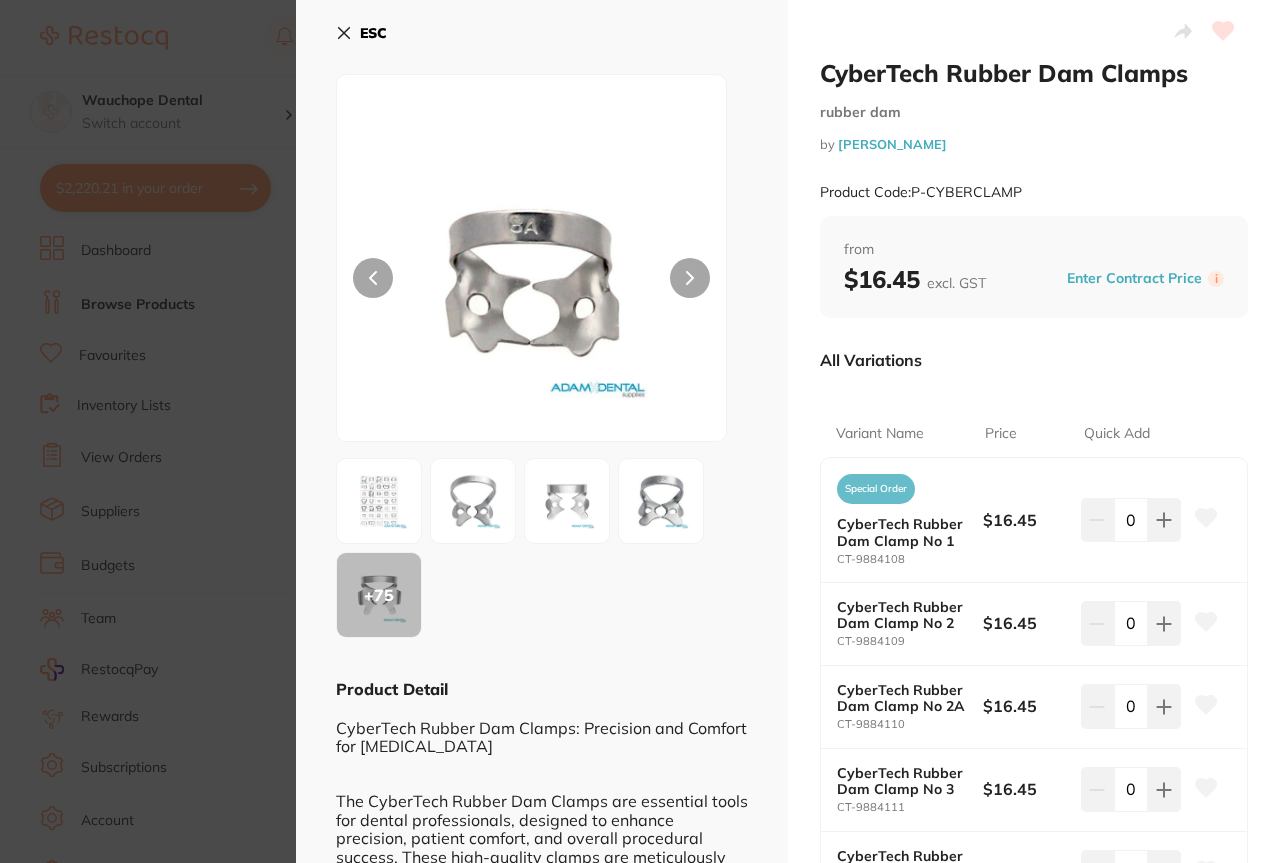 click 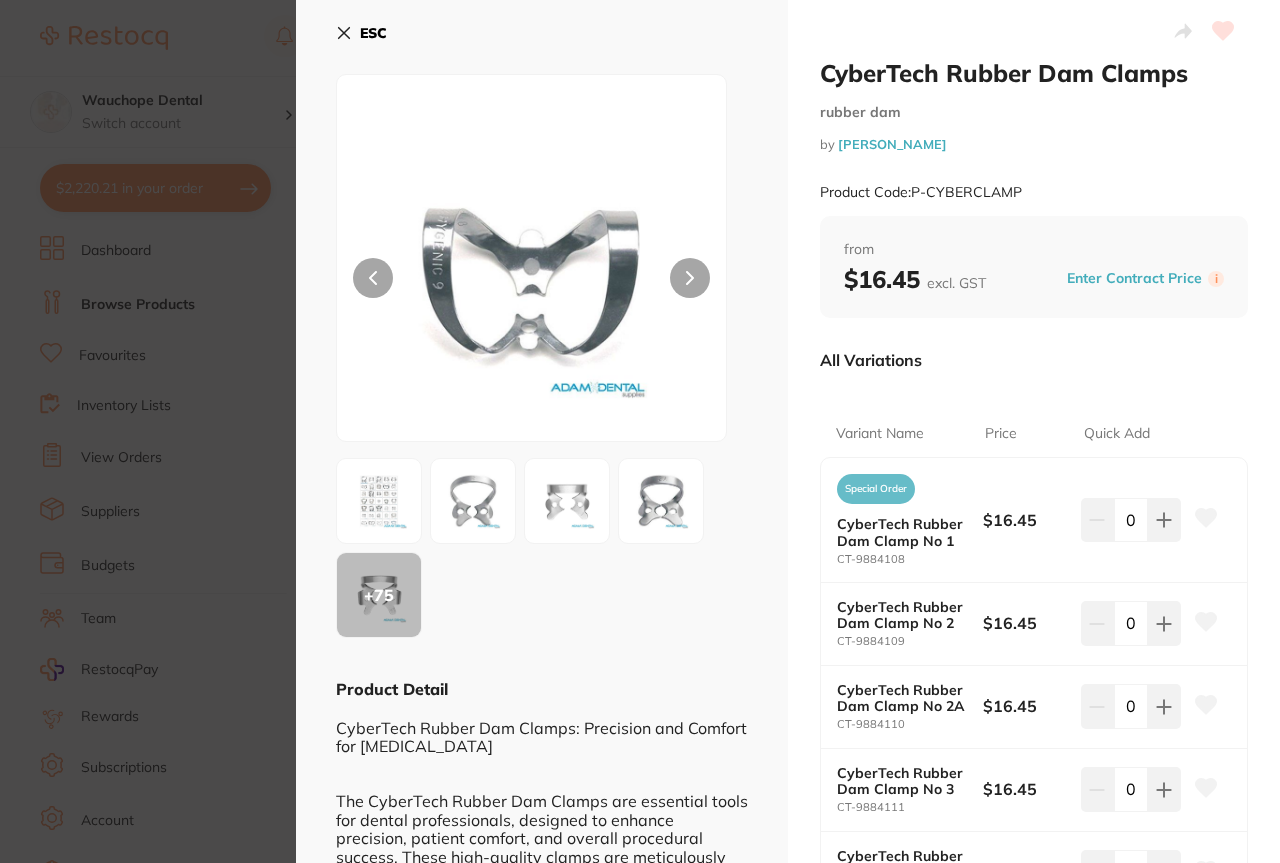 click 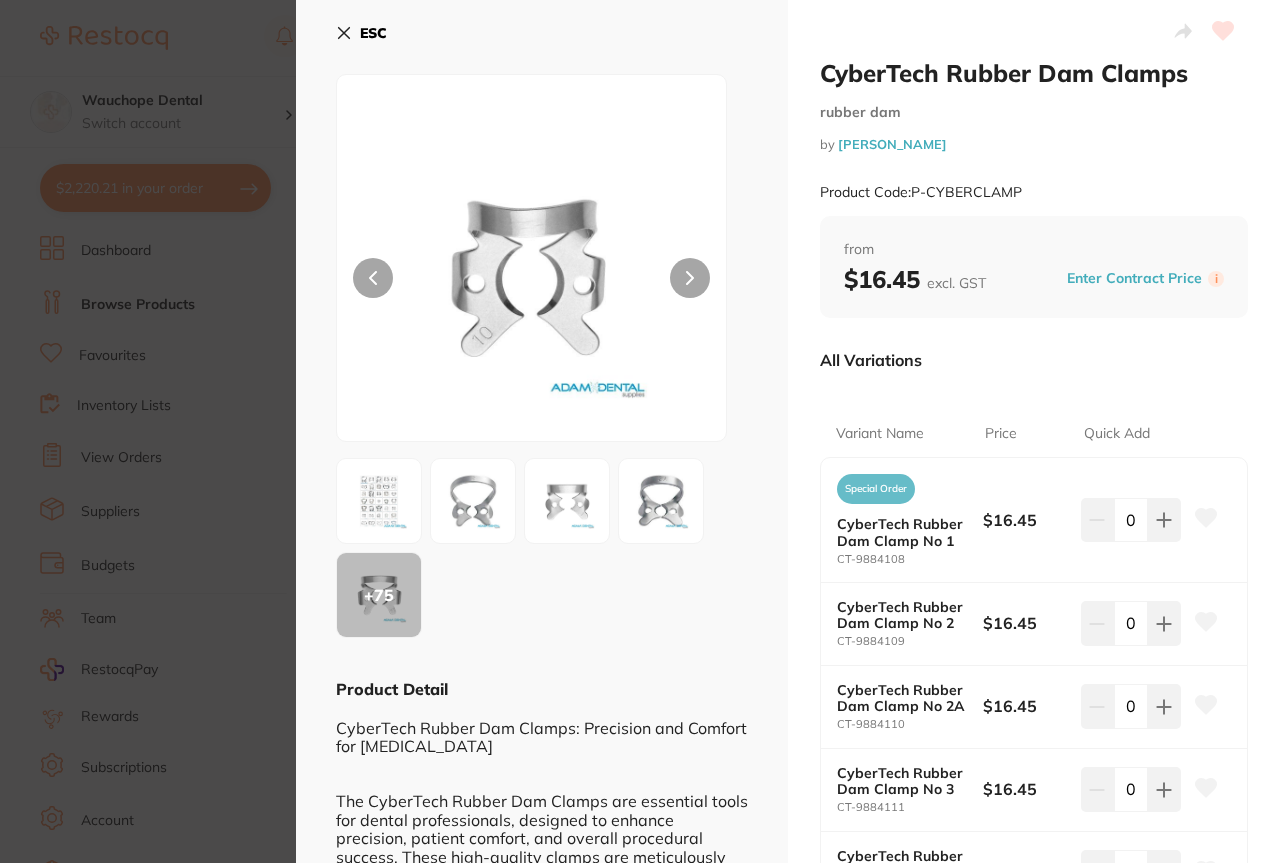 click at bounding box center [373, 278] 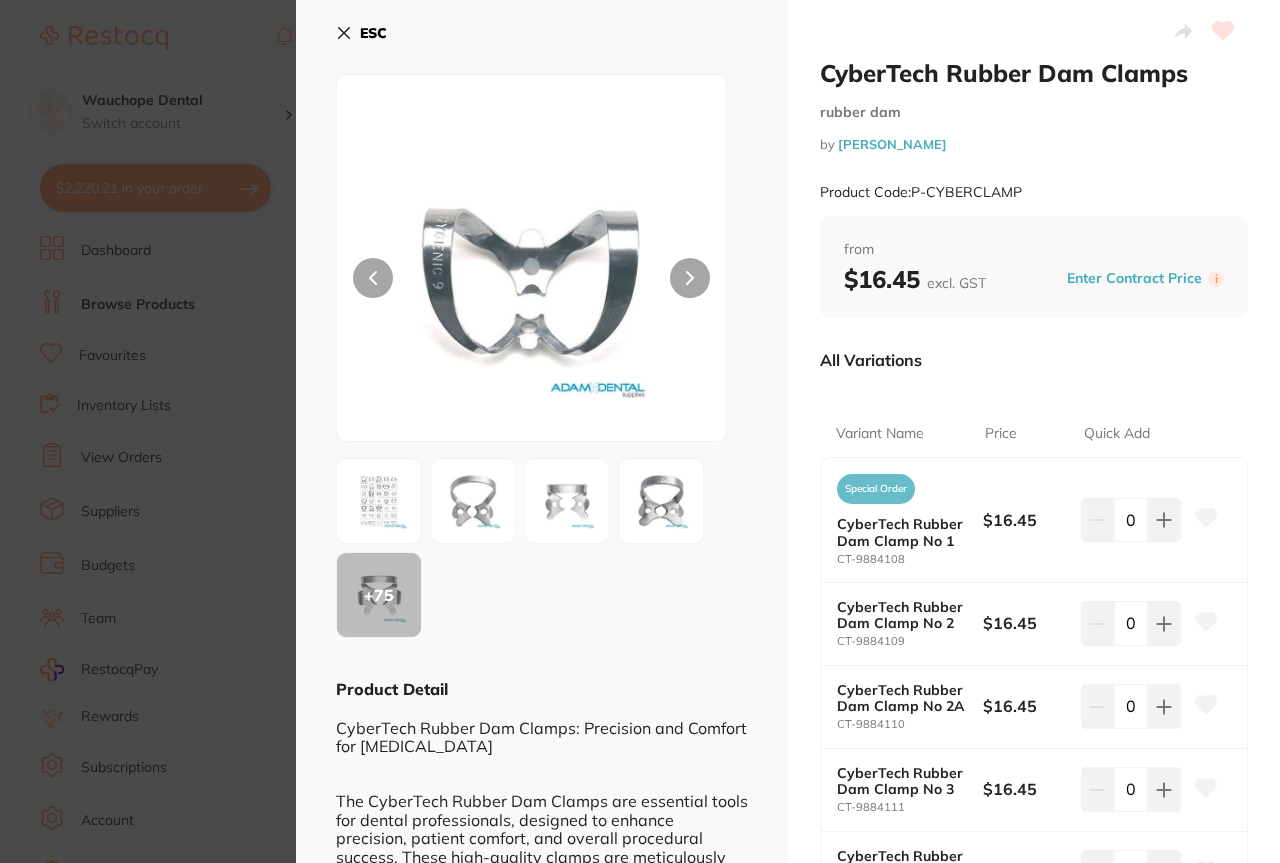 click at bounding box center [373, 278] 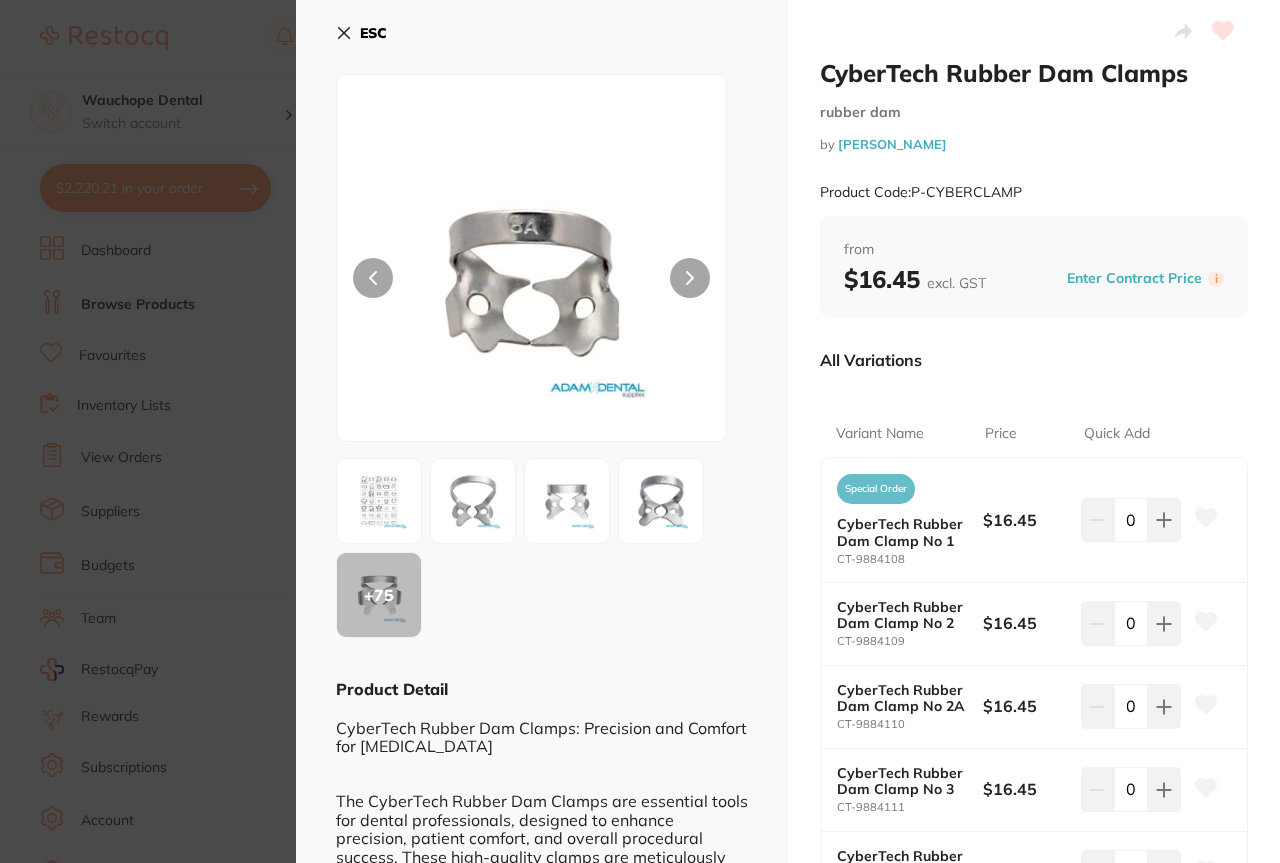 click at bounding box center (373, 278) 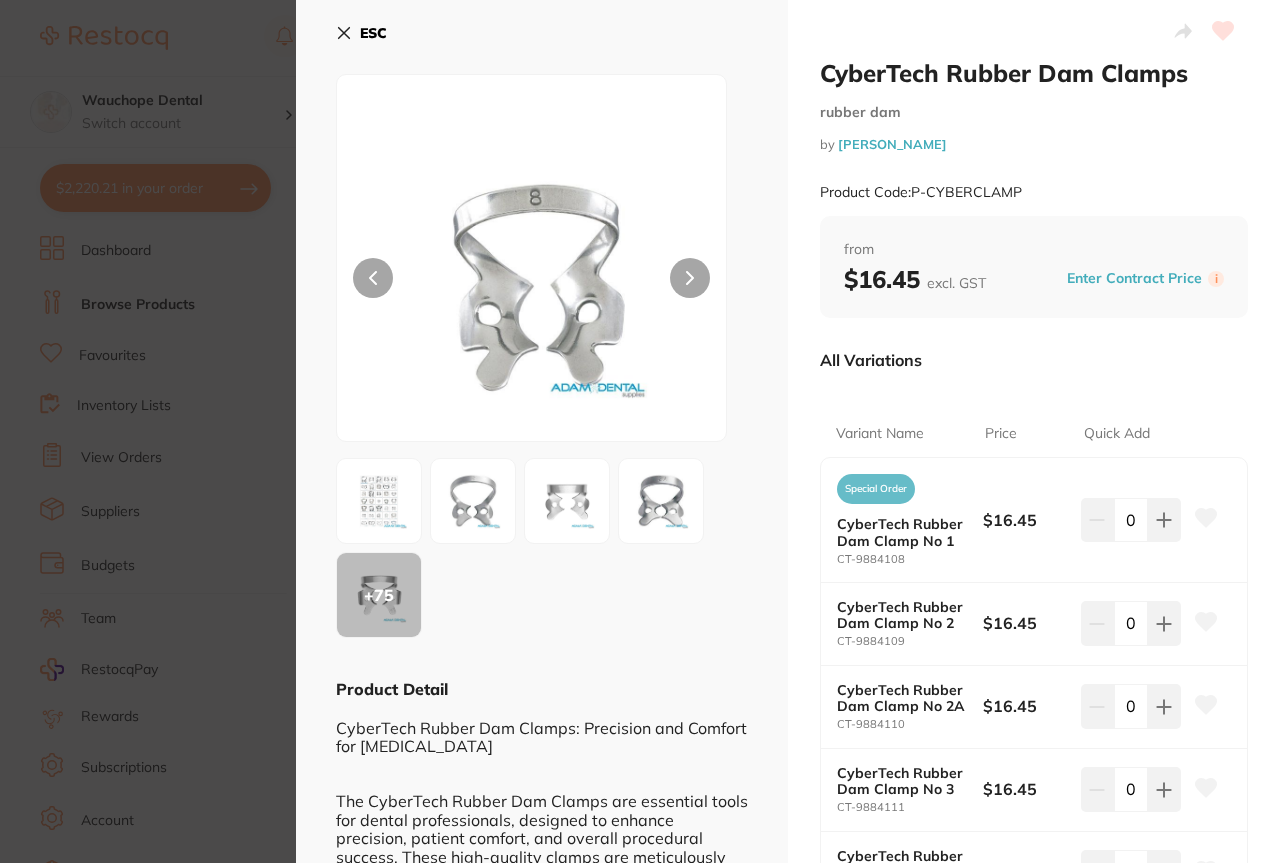 click at bounding box center (373, 278) 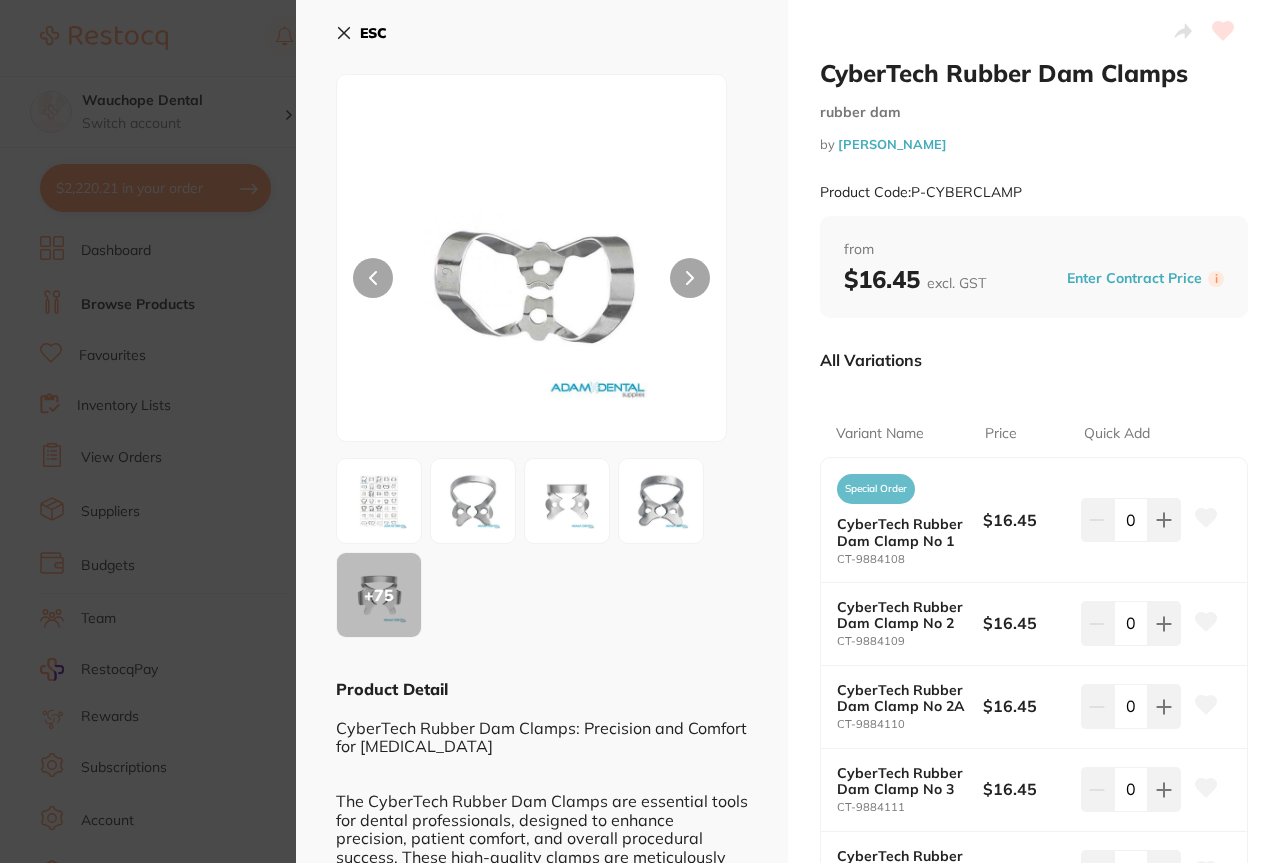 click at bounding box center (373, 278) 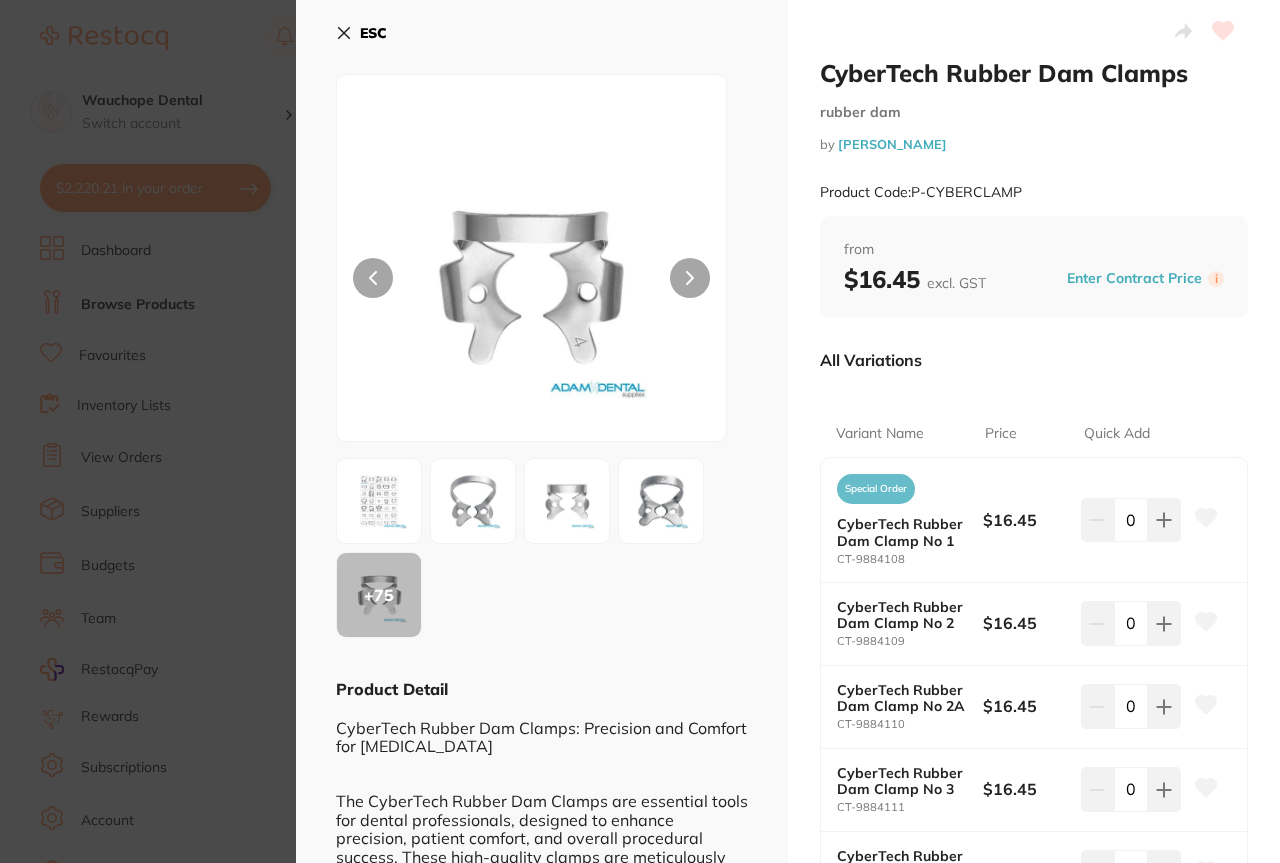 click at bounding box center (690, 278) 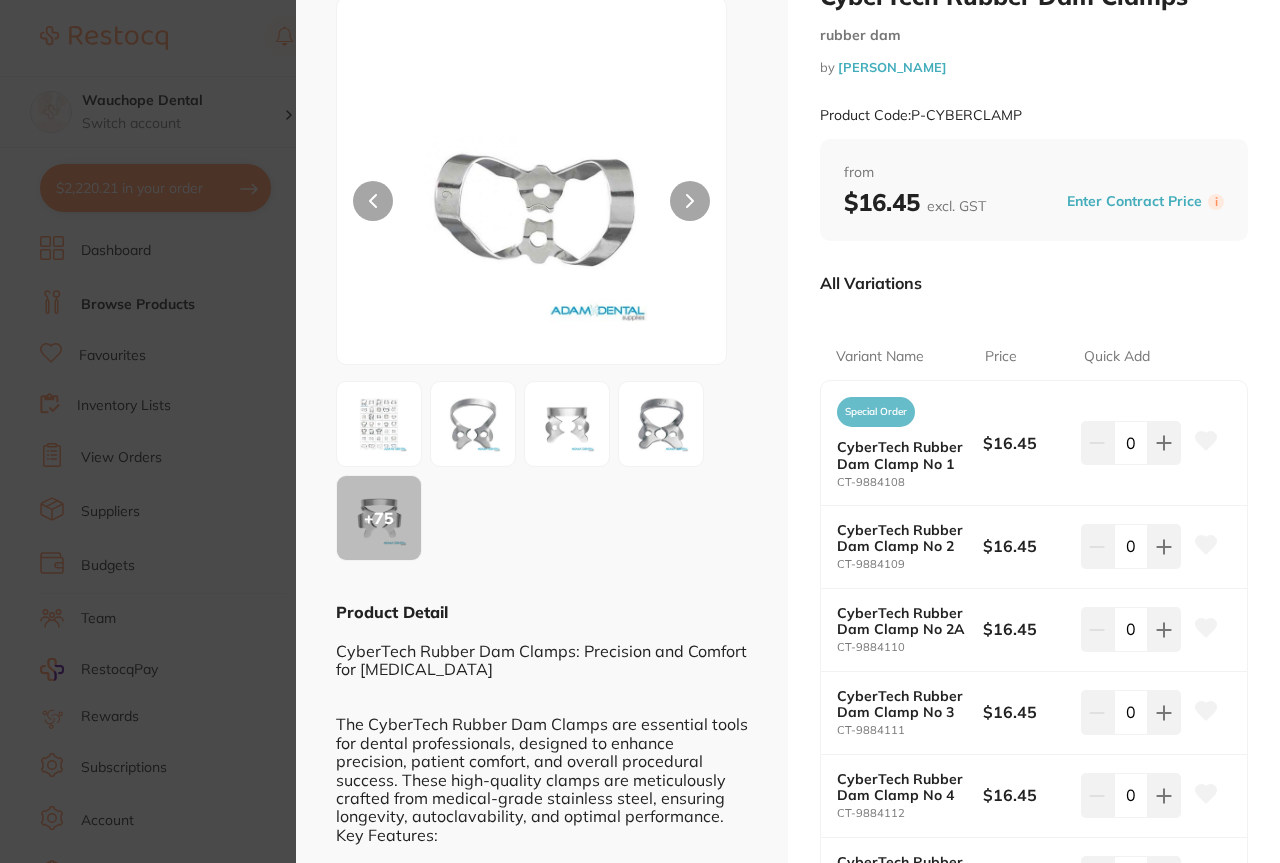 scroll, scrollTop: 340, scrollLeft: 0, axis: vertical 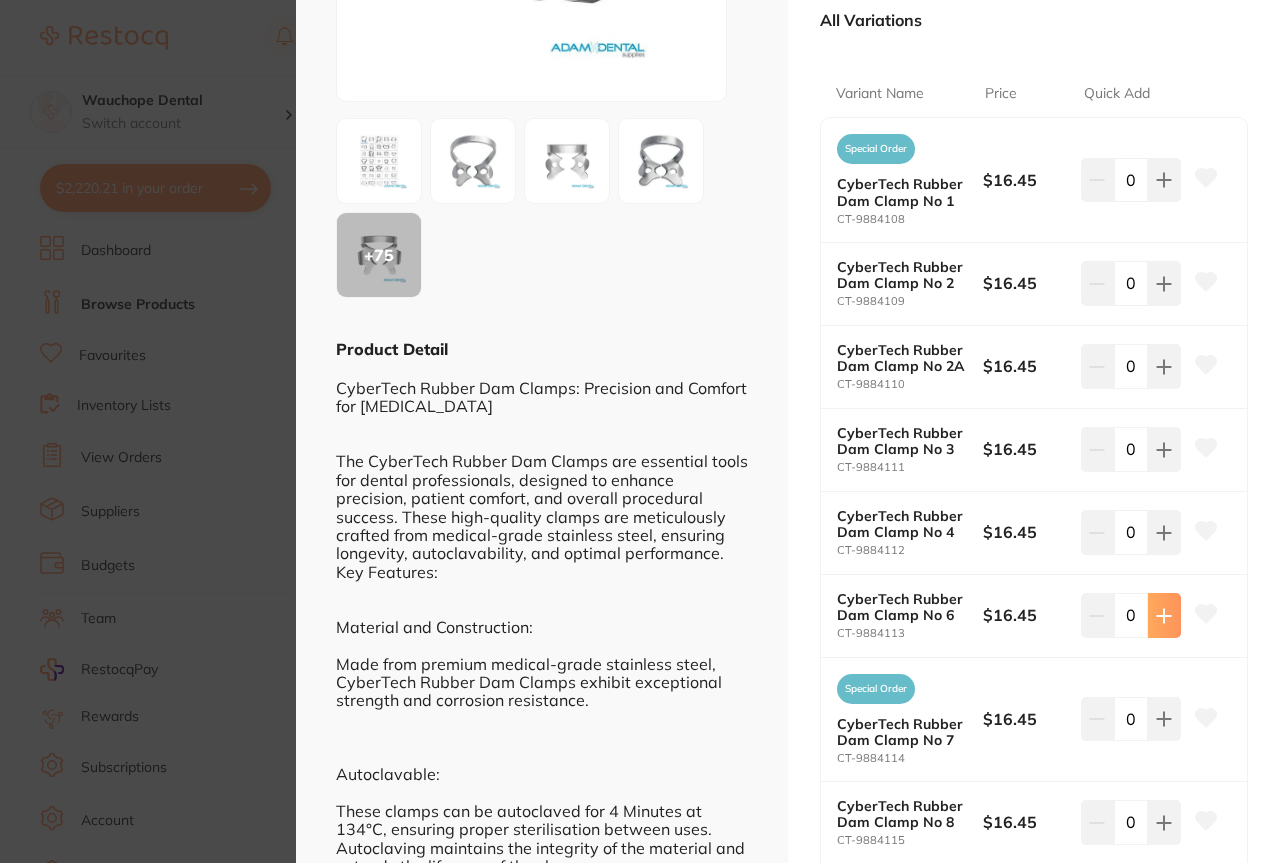click at bounding box center (1164, 180) 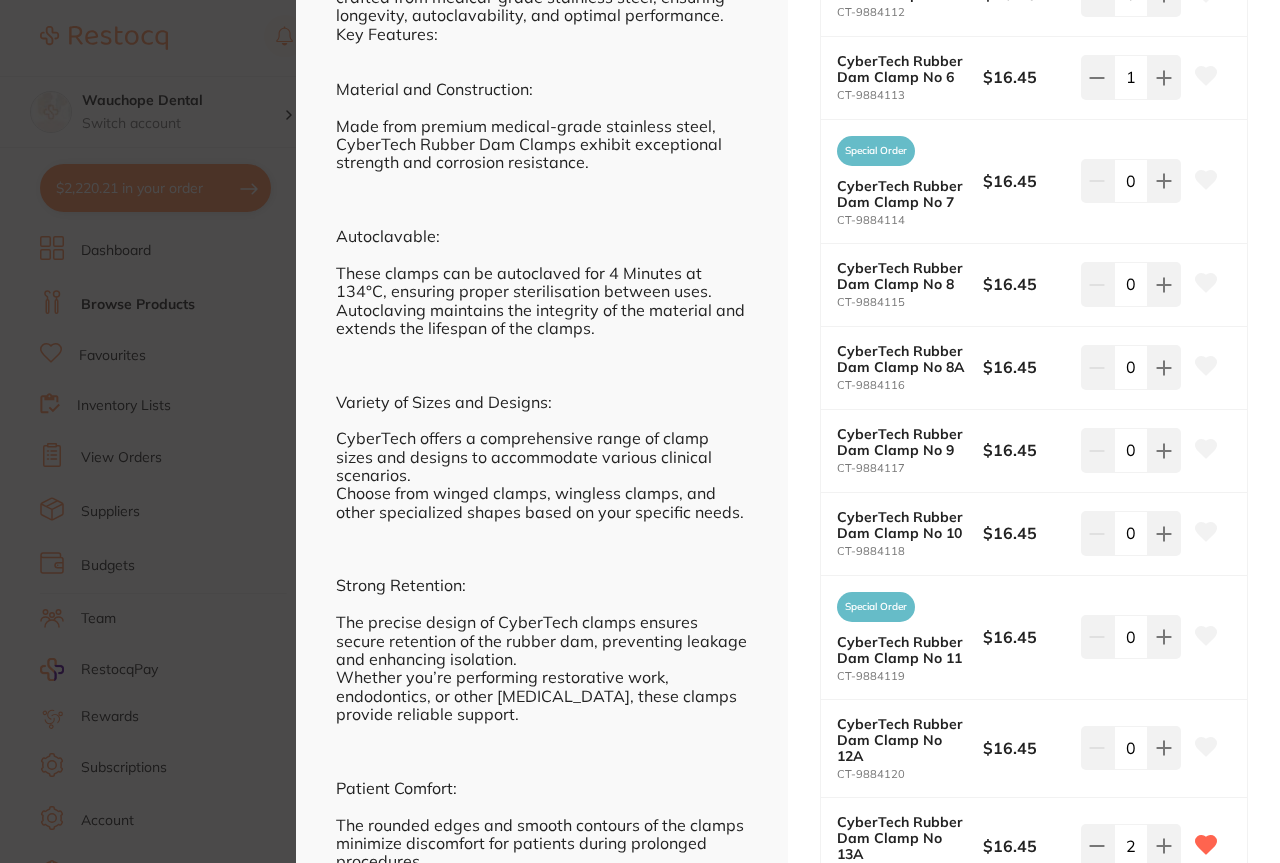 scroll, scrollTop: 763, scrollLeft: 0, axis: vertical 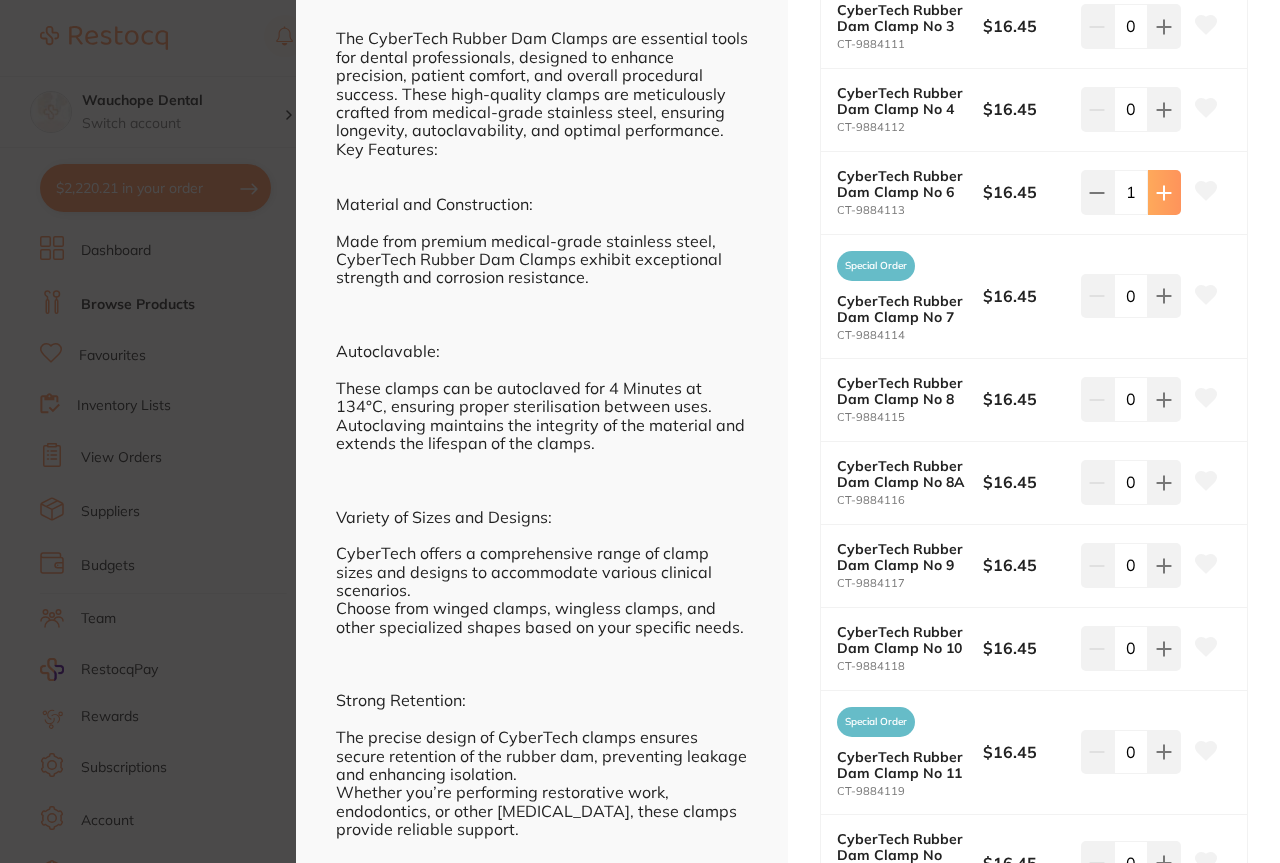click at bounding box center [1164, -243] 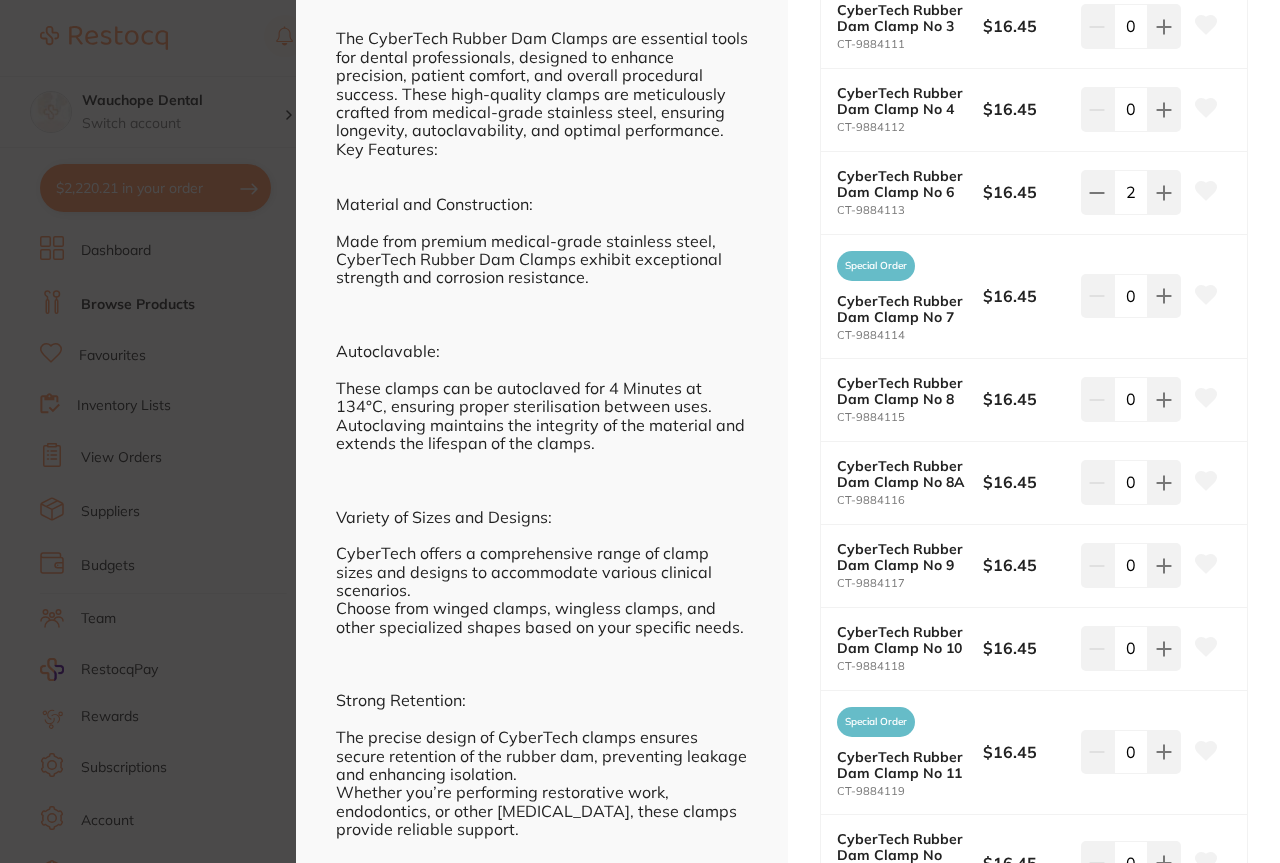 click 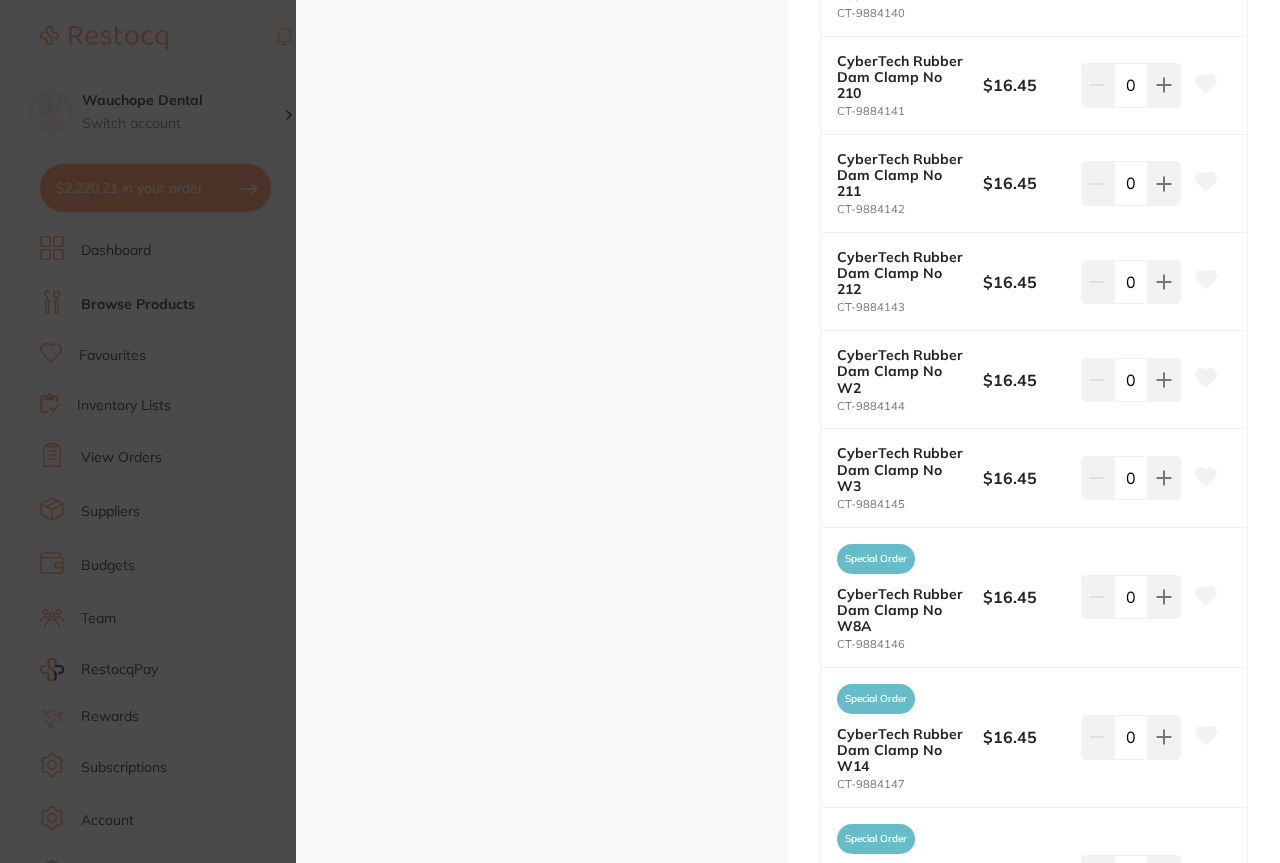 scroll, scrollTop: 4385, scrollLeft: 0, axis: vertical 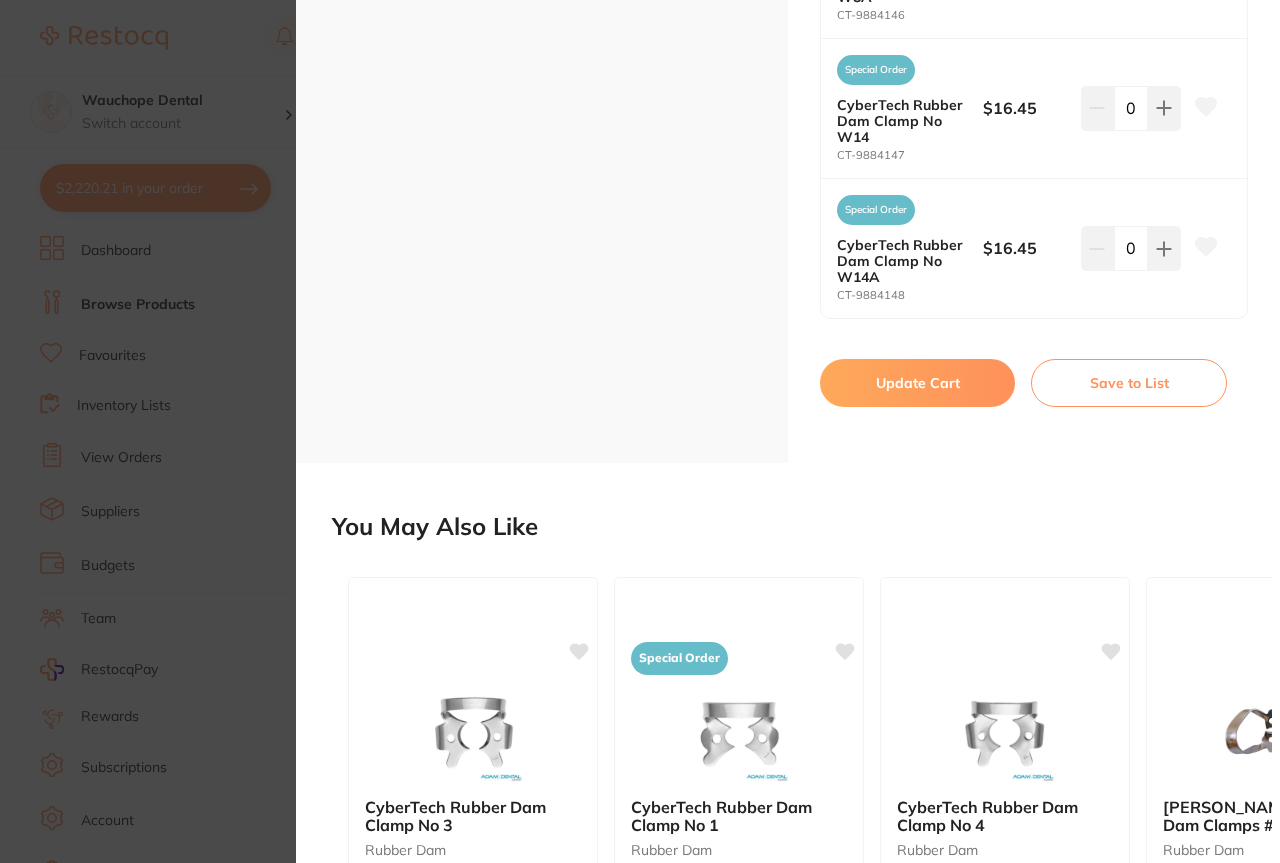 click on "Update Cart" at bounding box center [917, 383] 